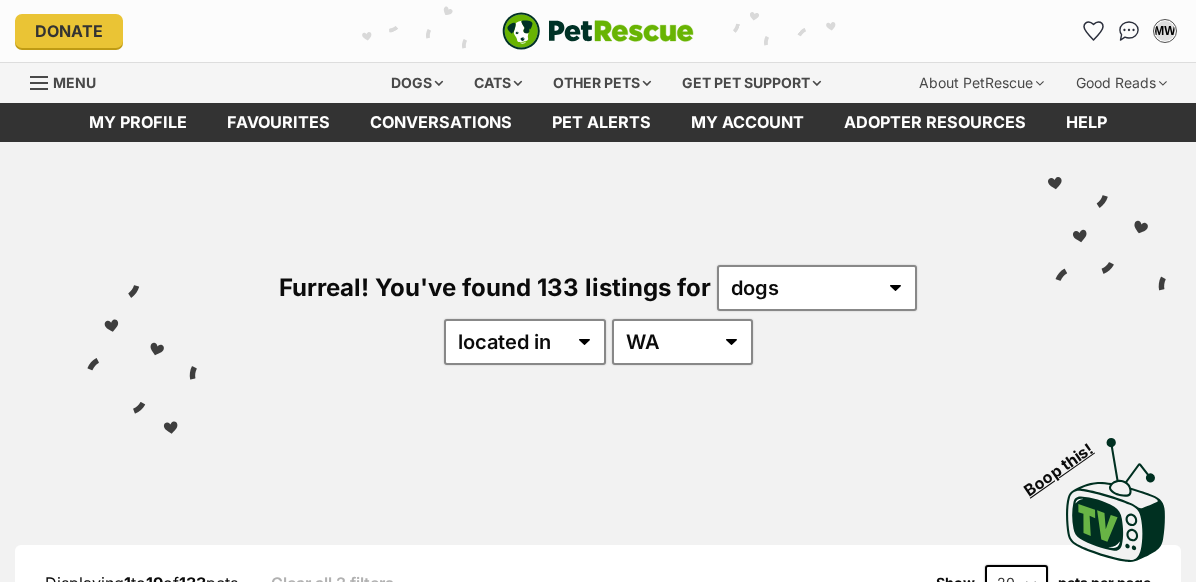 scroll, scrollTop: 0, scrollLeft: 0, axis: both 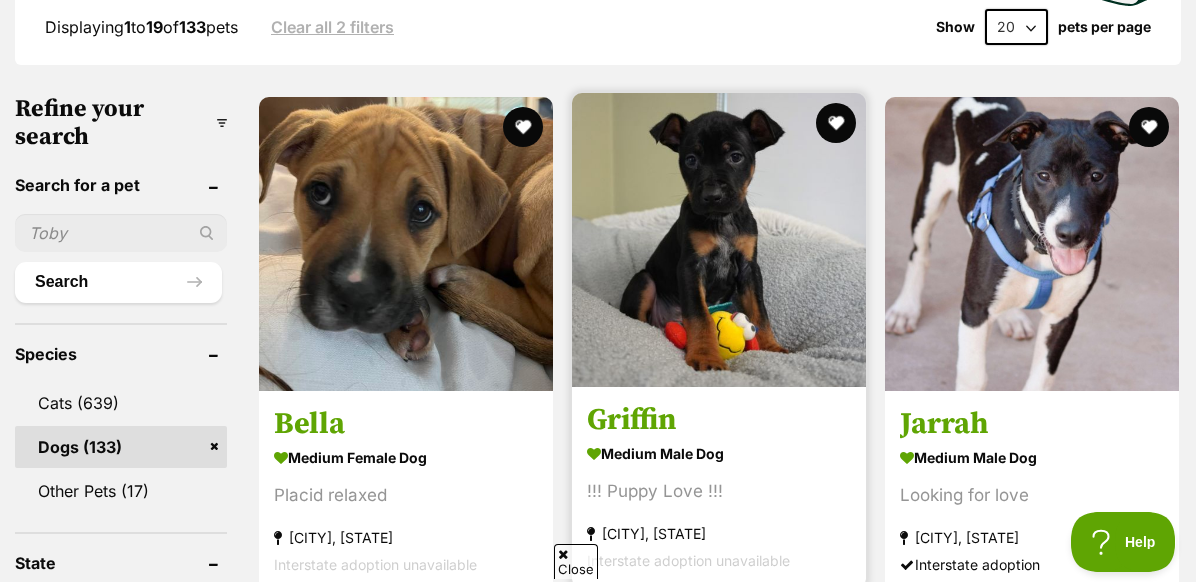 click at bounding box center (719, 240) 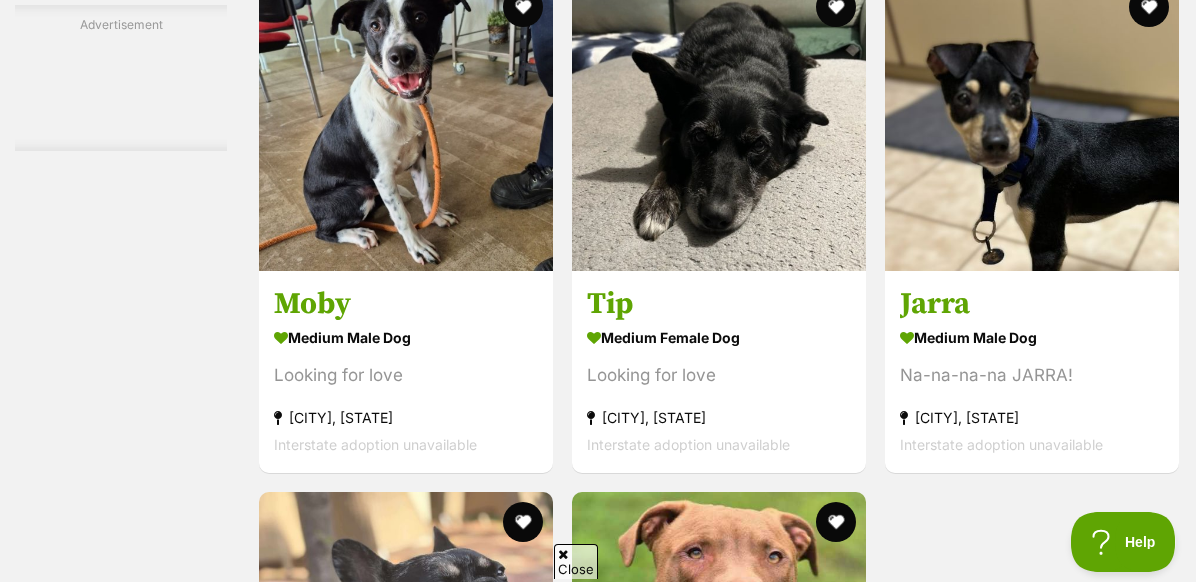 scroll, scrollTop: 3634, scrollLeft: 0, axis: vertical 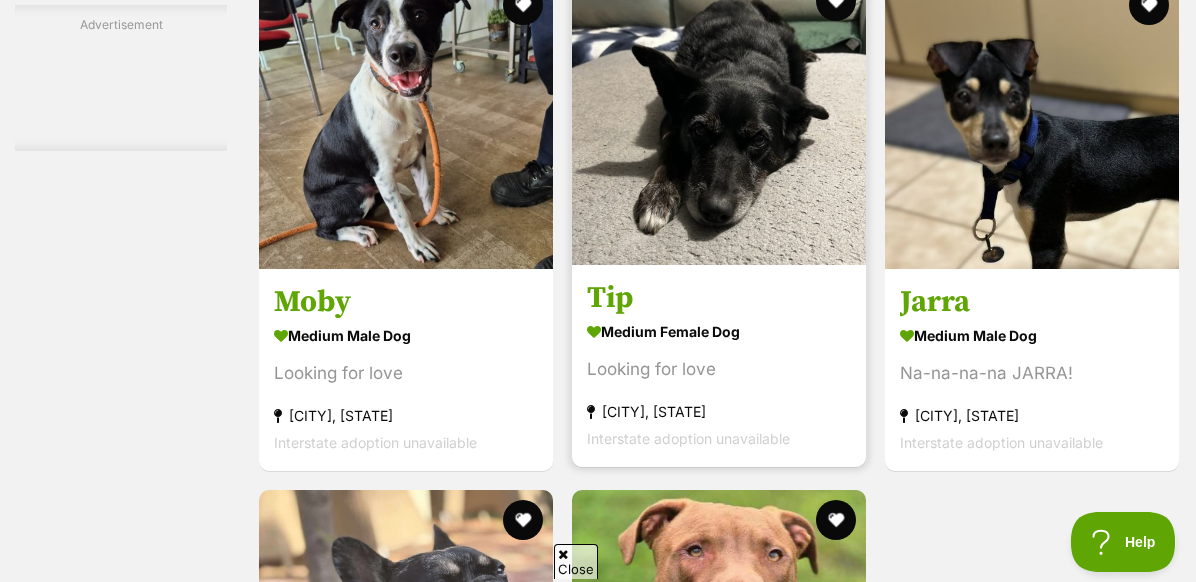 click at bounding box center (719, 118) 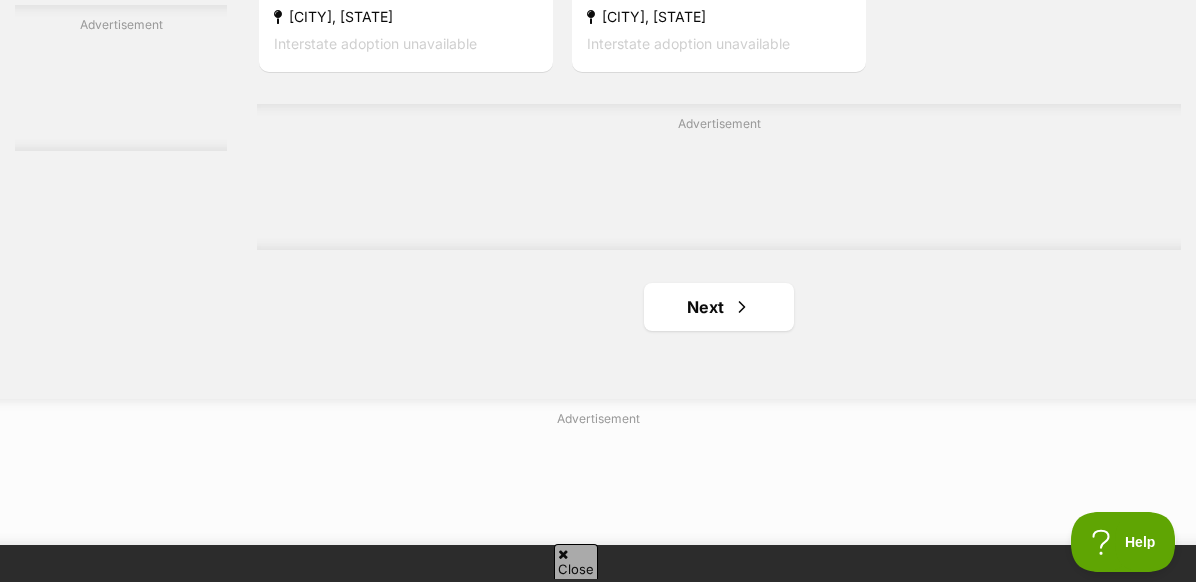 scroll, scrollTop: 4549, scrollLeft: 0, axis: vertical 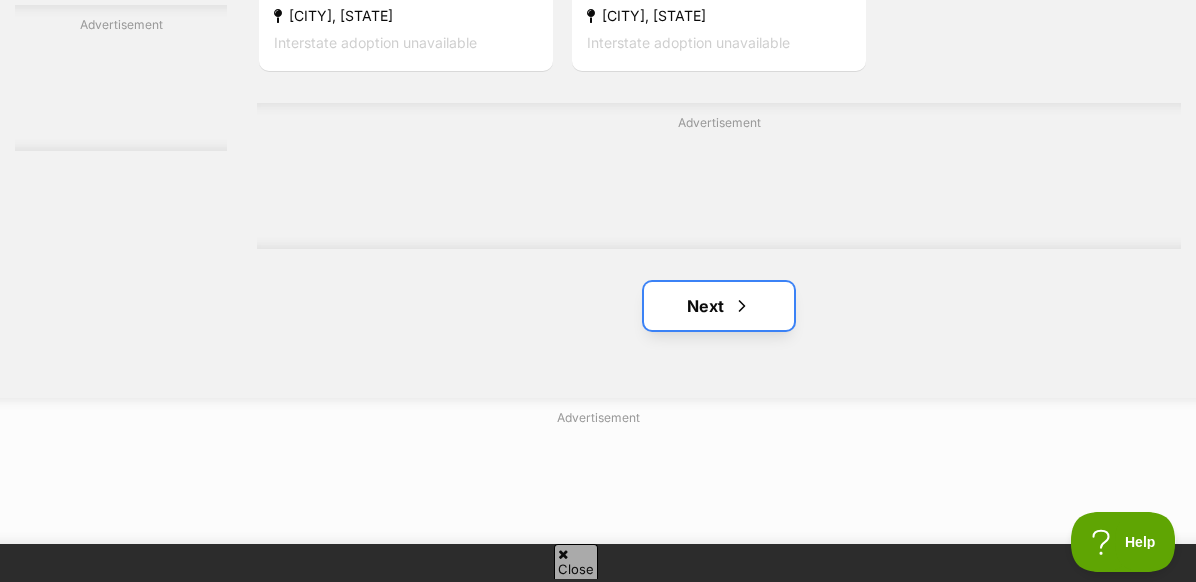 click on "Next" at bounding box center (719, 306) 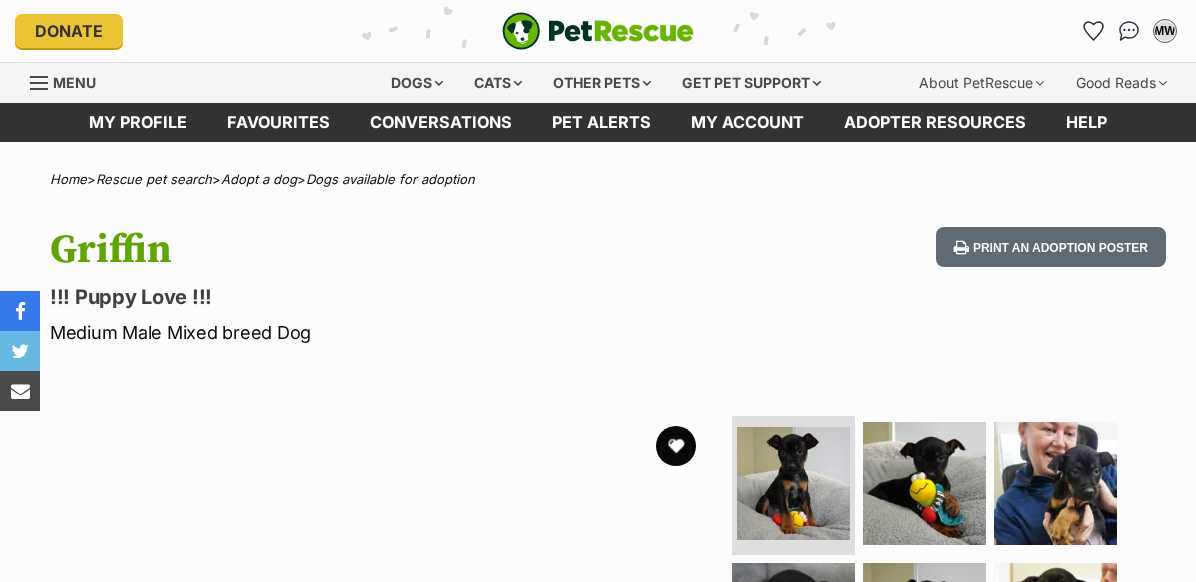 scroll, scrollTop: 0, scrollLeft: 0, axis: both 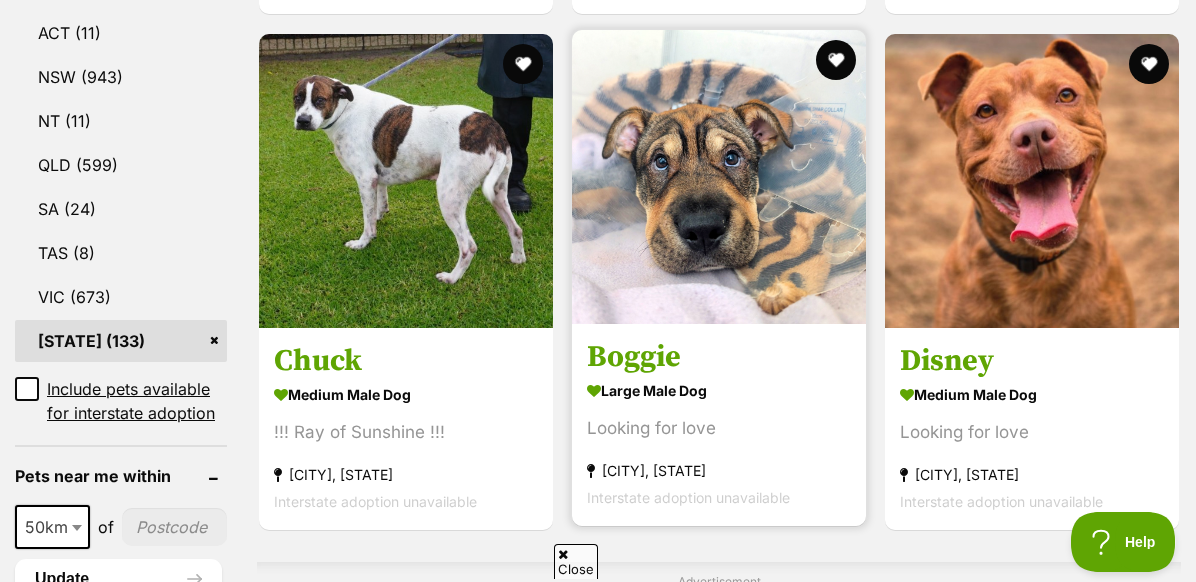 click on "Boggie" at bounding box center (719, 357) 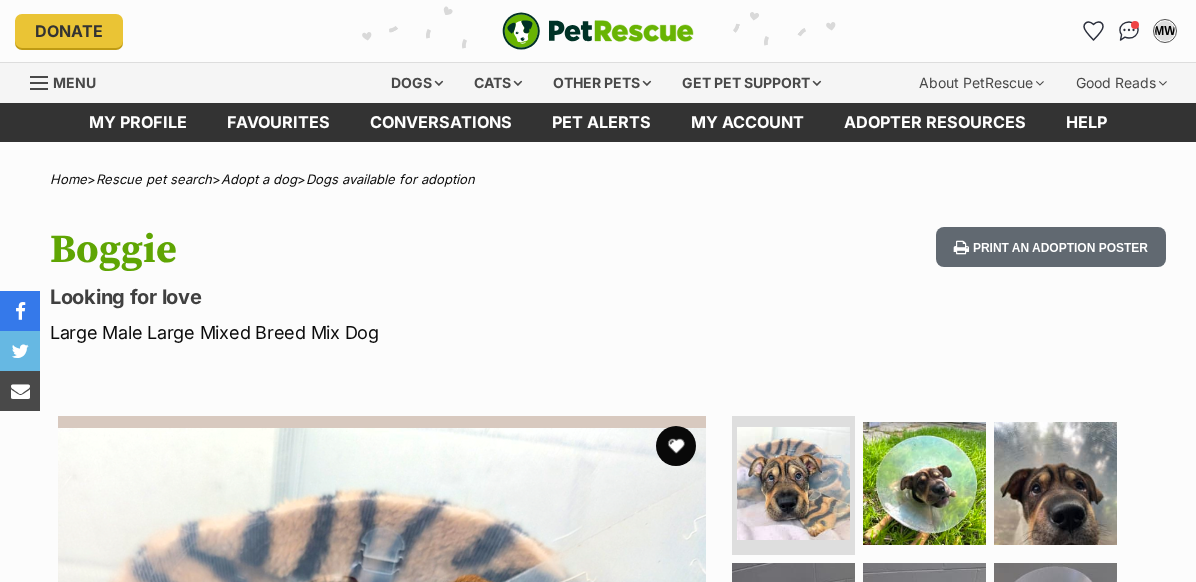 scroll, scrollTop: 0, scrollLeft: 0, axis: both 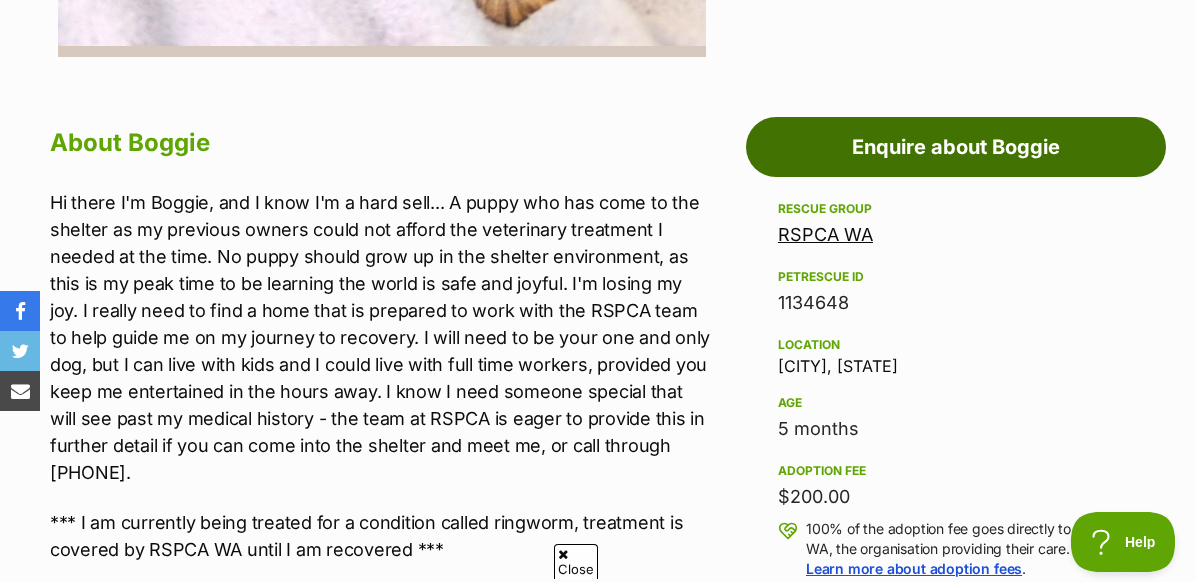 click on "Enquire about Boggie" at bounding box center [956, 147] 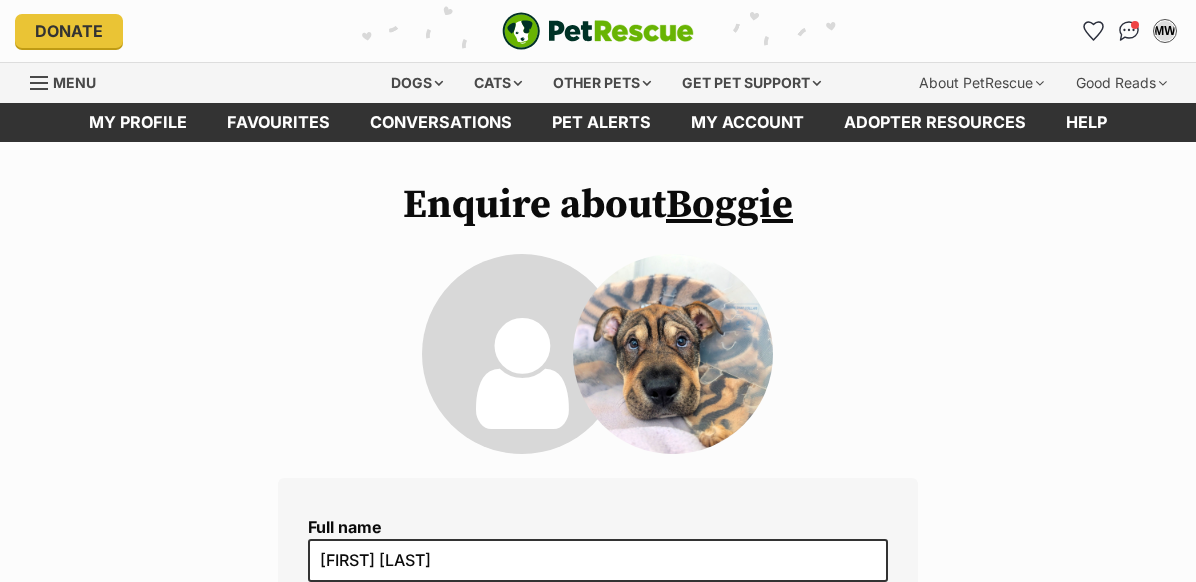 scroll, scrollTop: 0, scrollLeft: 0, axis: both 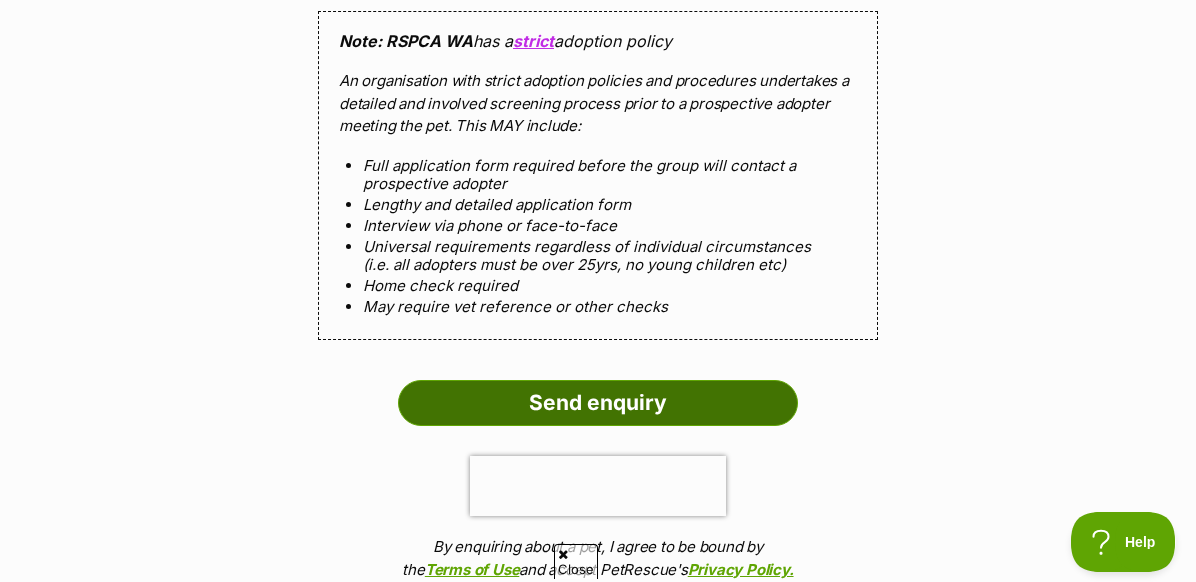 click on "Send enquiry" at bounding box center (598, 403) 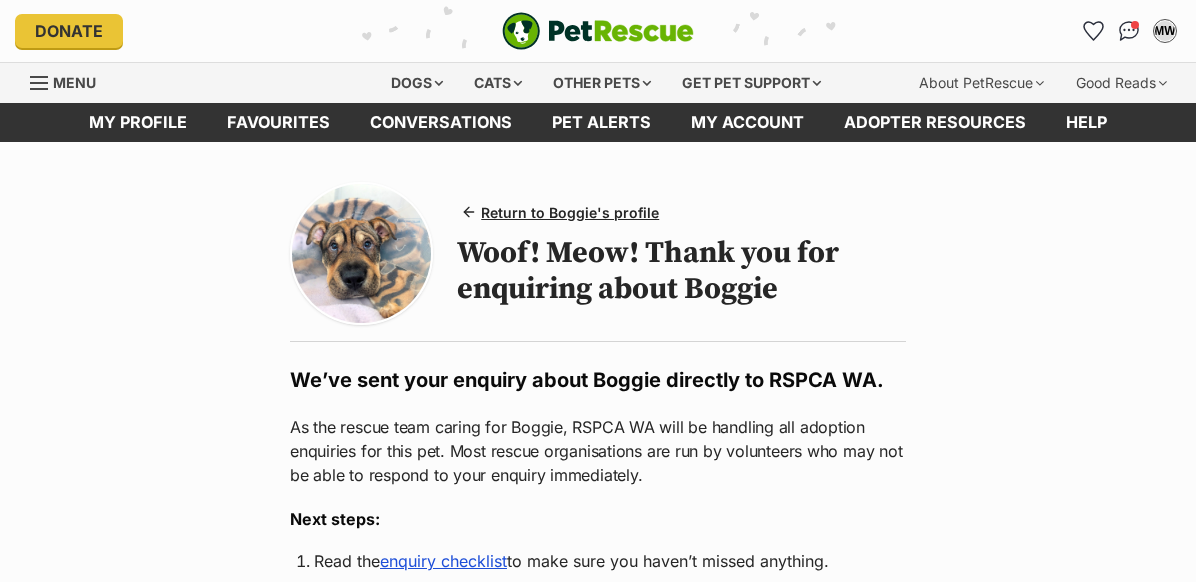 scroll, scrollTop: 0, scrollLeft: 0, axis: both 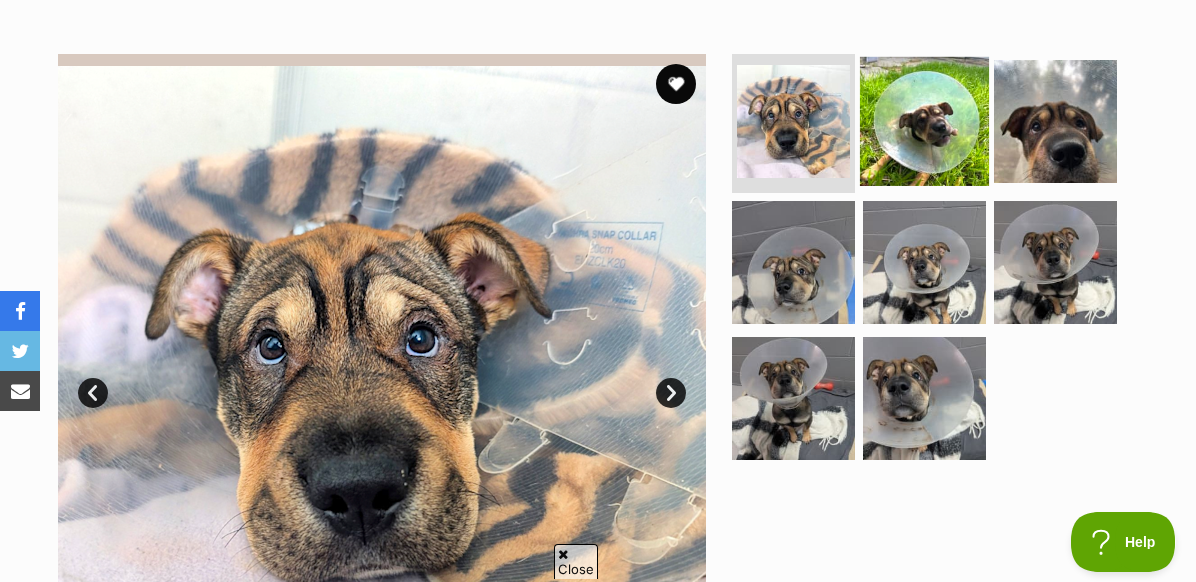 click at bounding box center [924, 120] 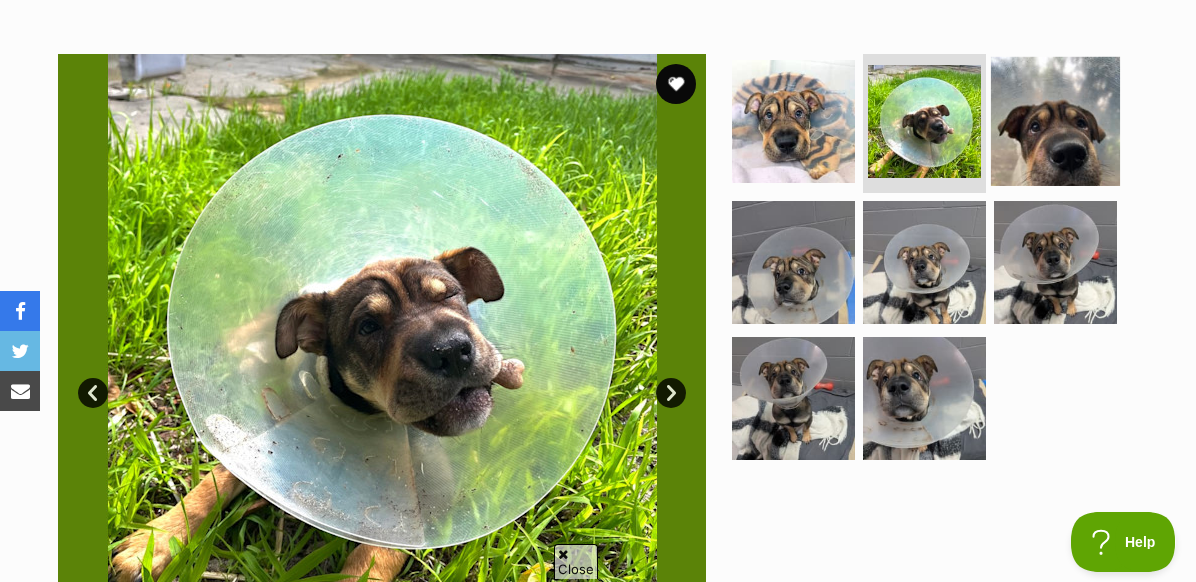 click at bounding box center [1055, 120] 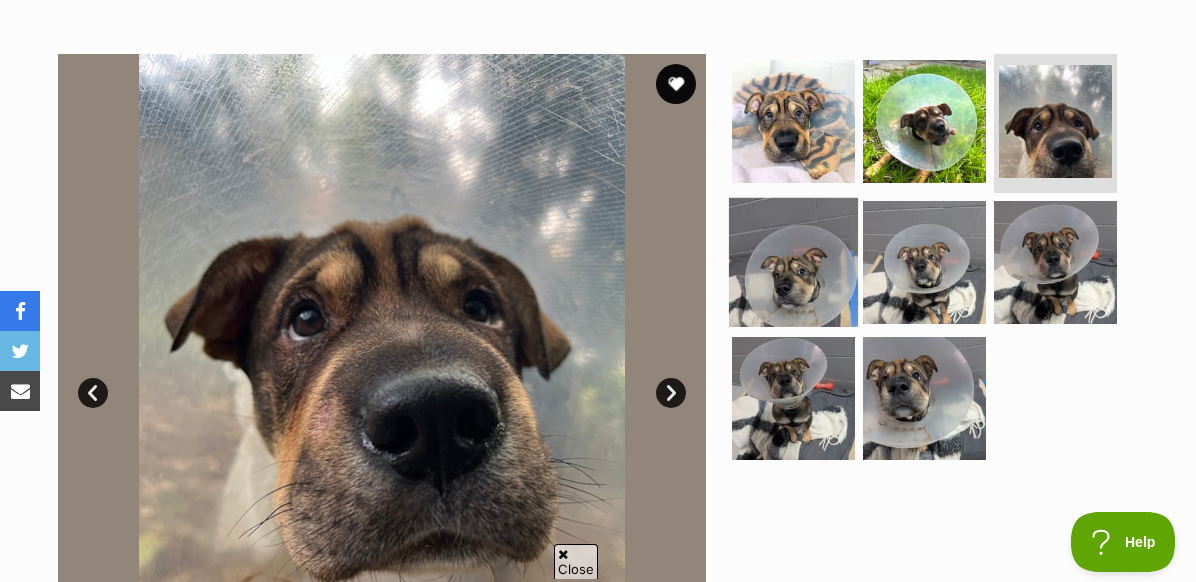 click at bounding box center (793, 262) 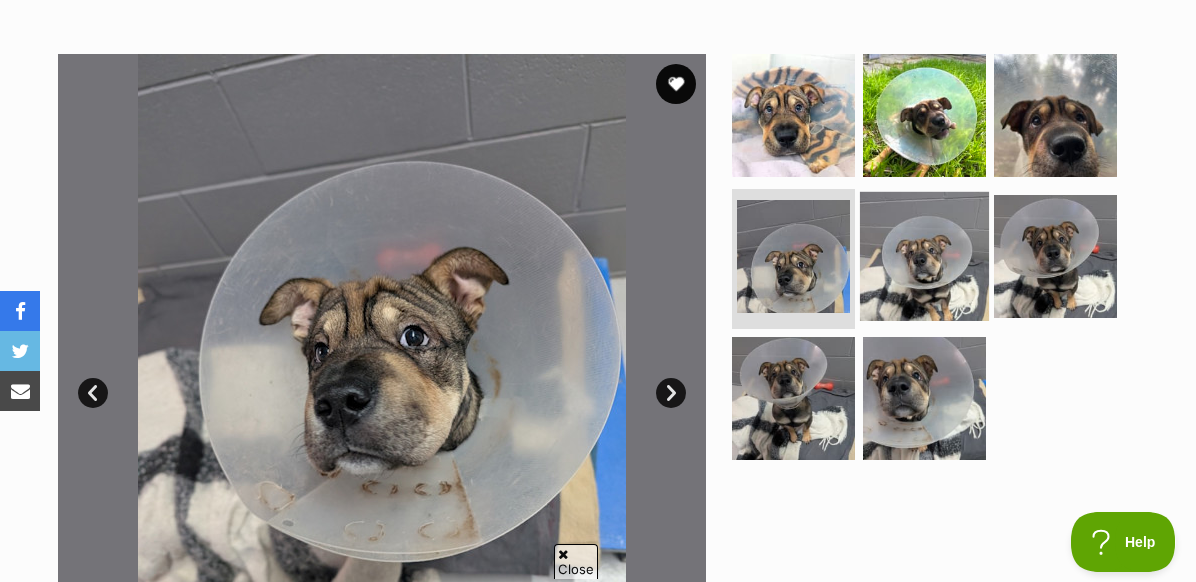 click at bounding box center (924, 256) 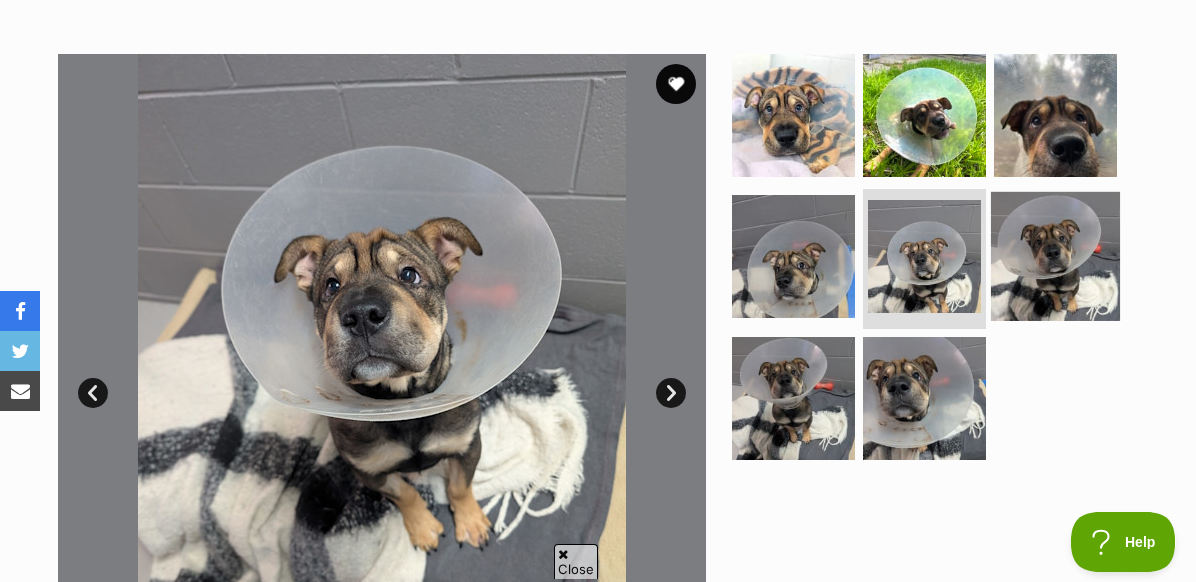 click at bounding box center [1055, 256] 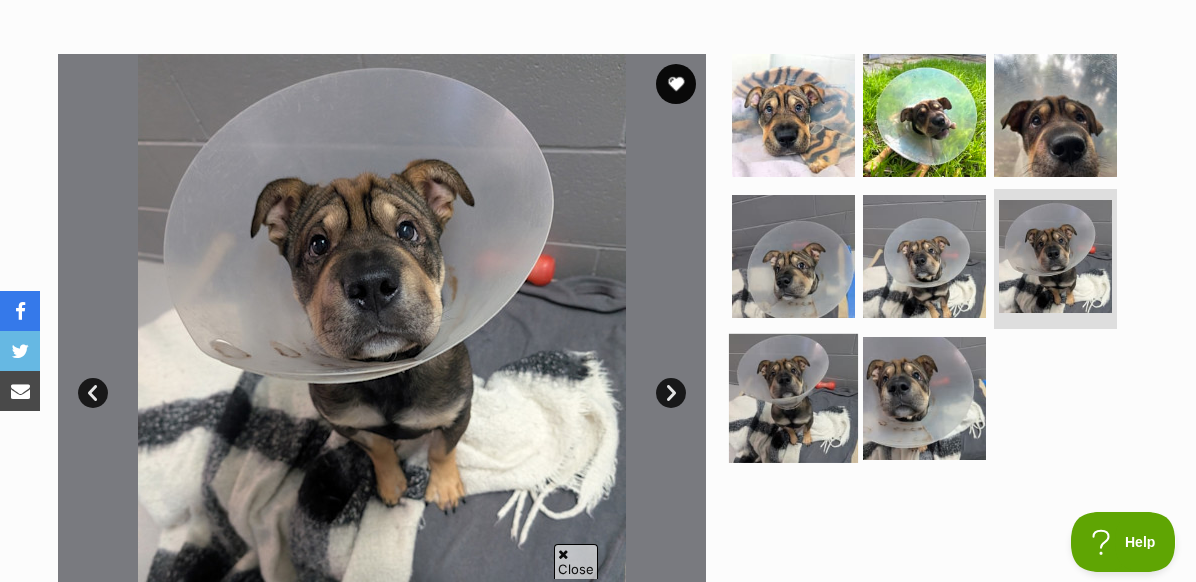 click at bounding box center [793, 398] 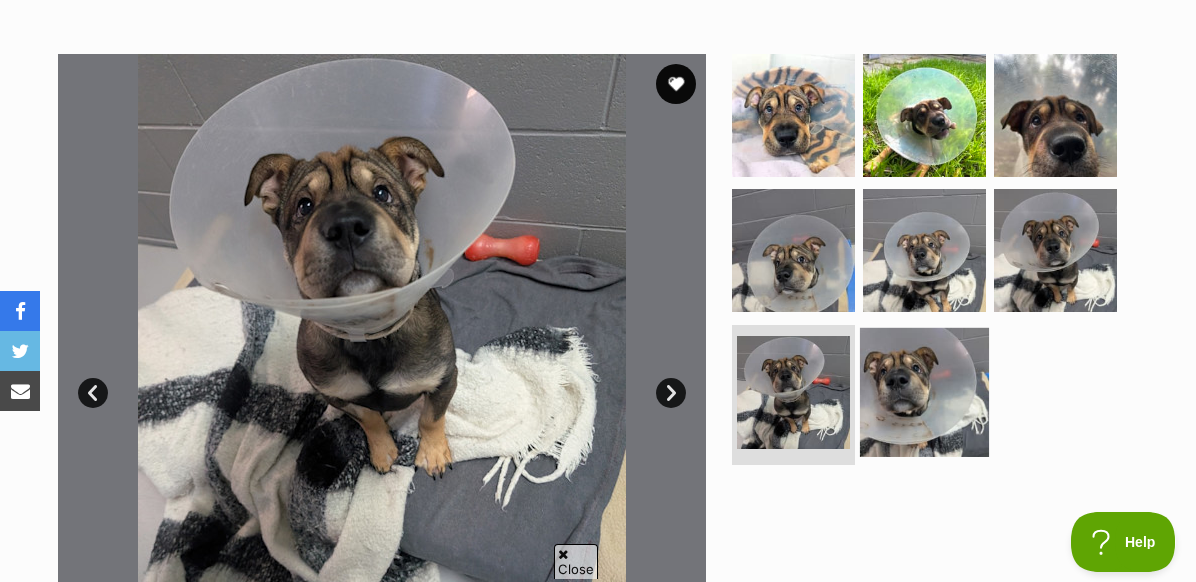 click at bounding box center [924, 392] 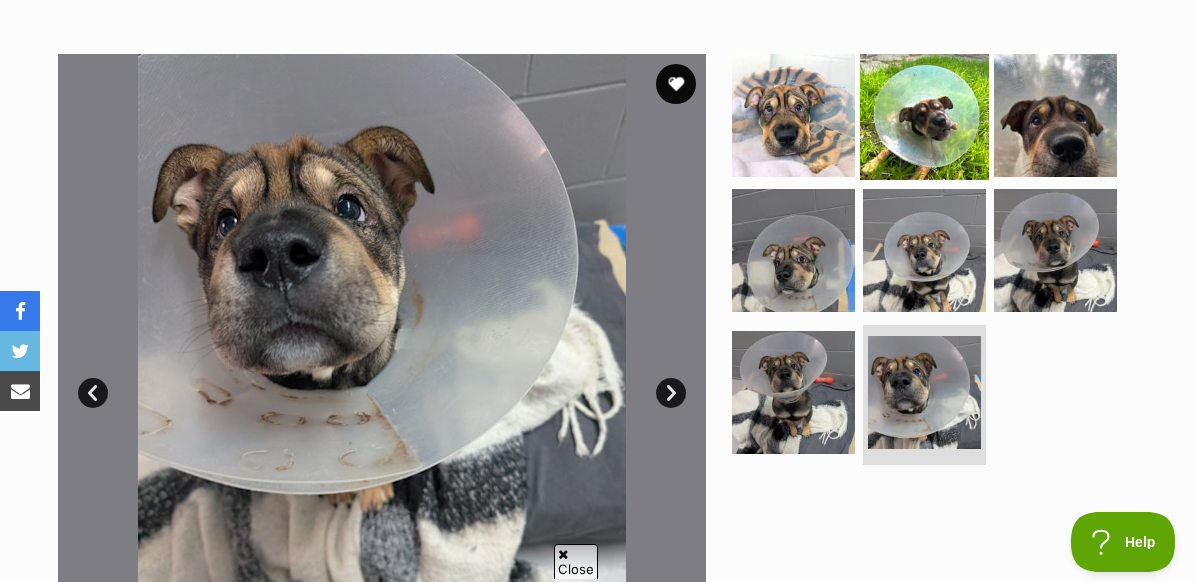 click at bounding box center (924, 114) 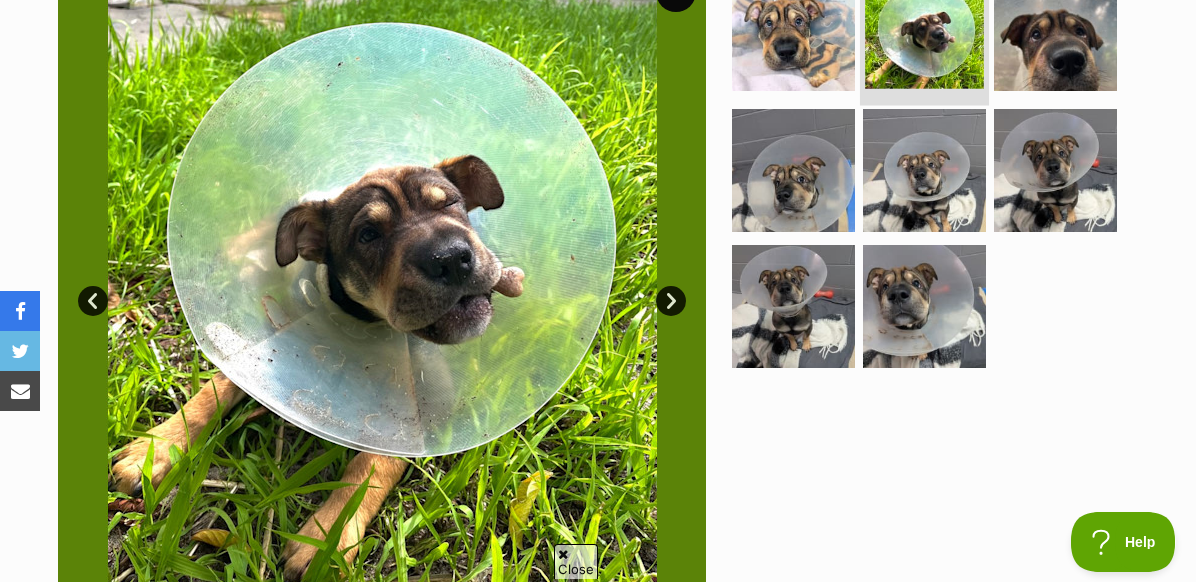 scroll, scrollTop: 455, scrollLeft: 0, axis: vertical 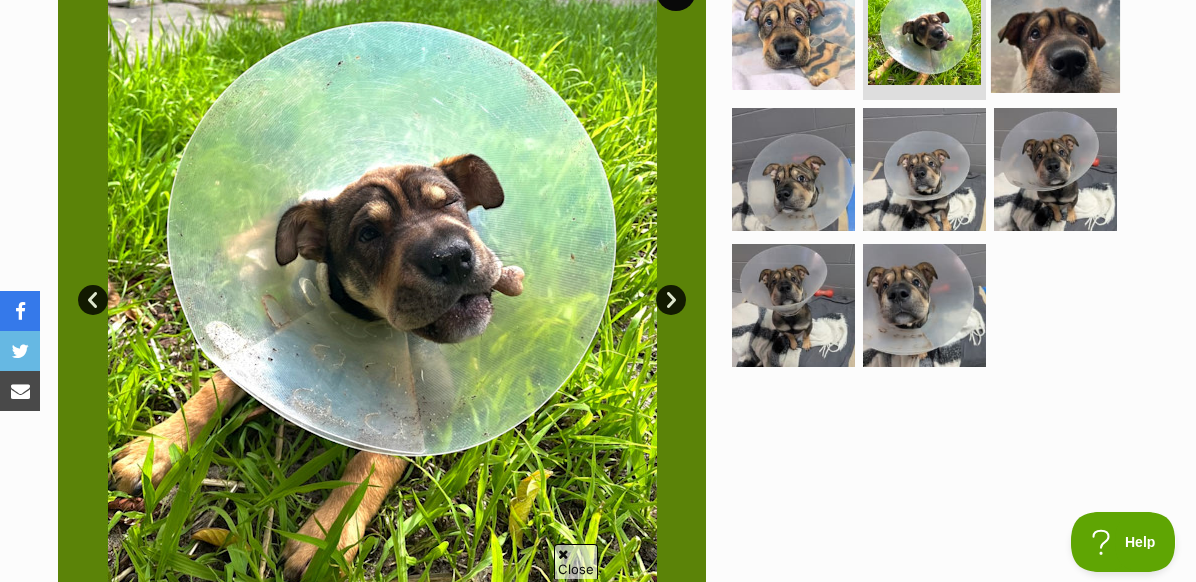 click at bounding box center (1055, 27) 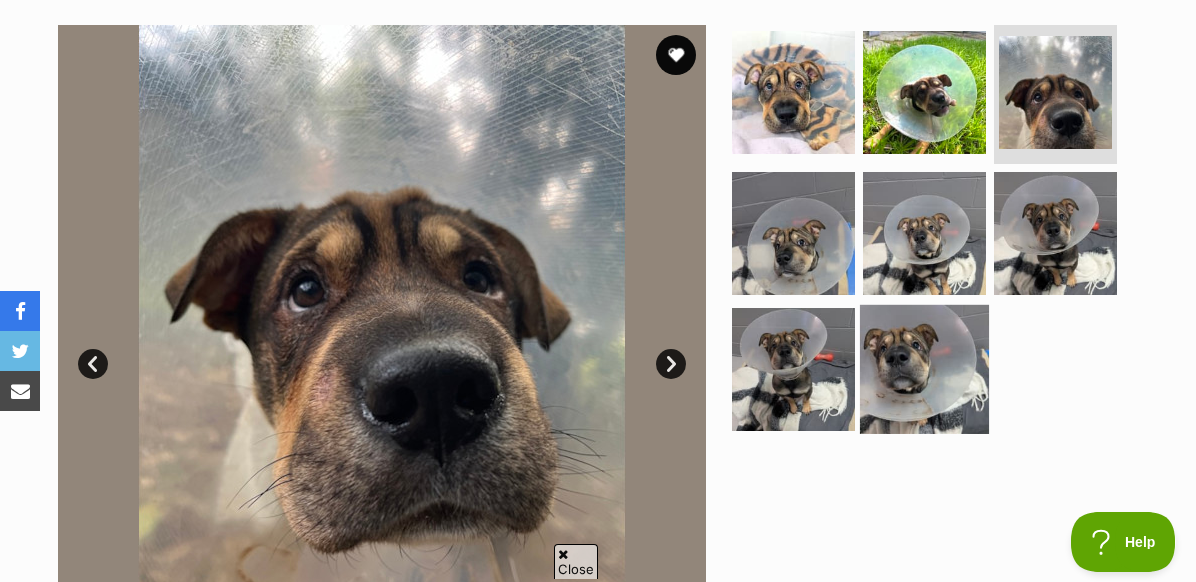 scroll, scrollTop: 386, scrollLeft: 0, axis: vertical 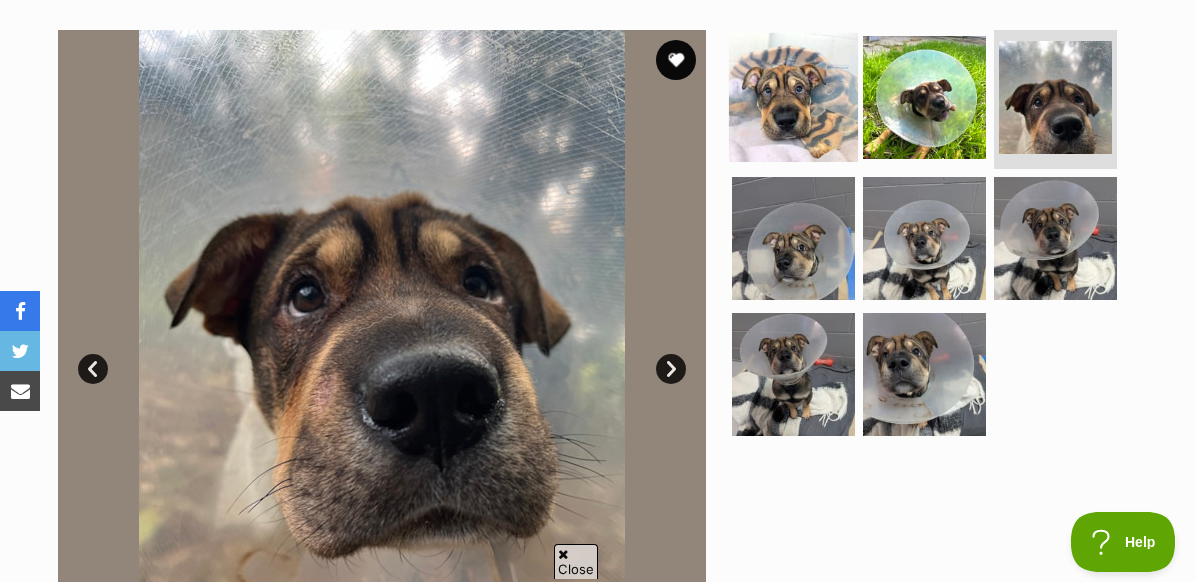click at bounding box center (793, 96) 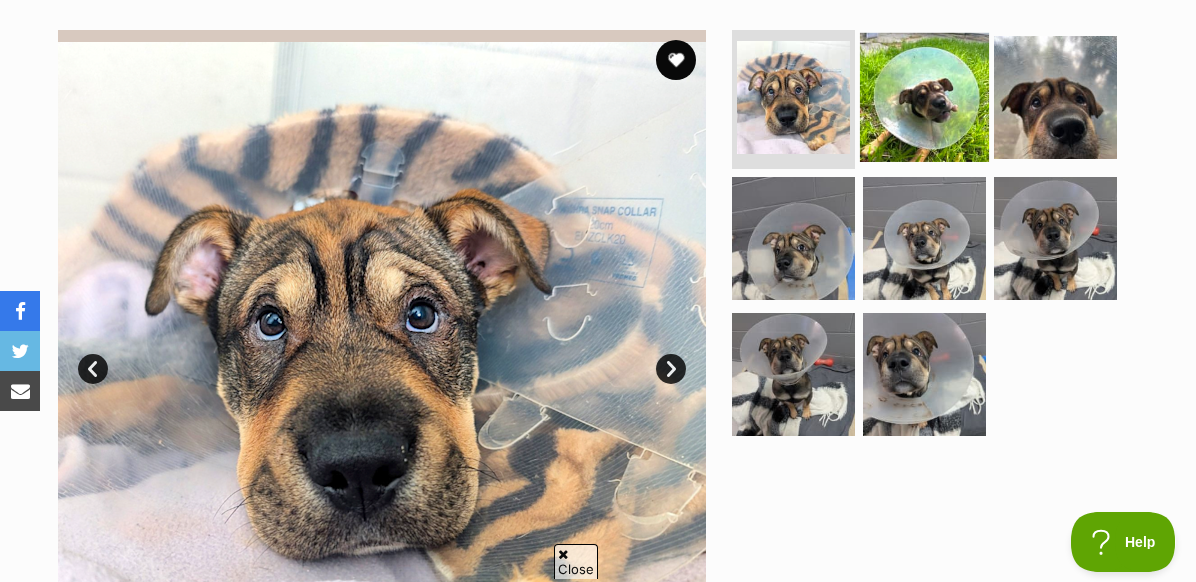 click at bounding box center [924, 96] 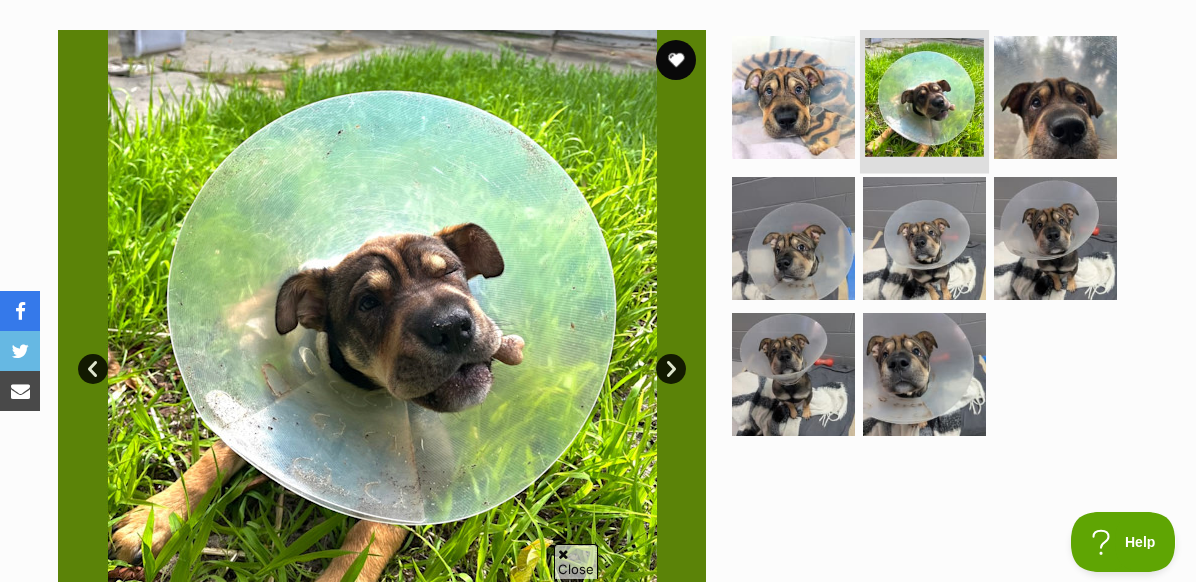 click at bounding box center (924, 99) 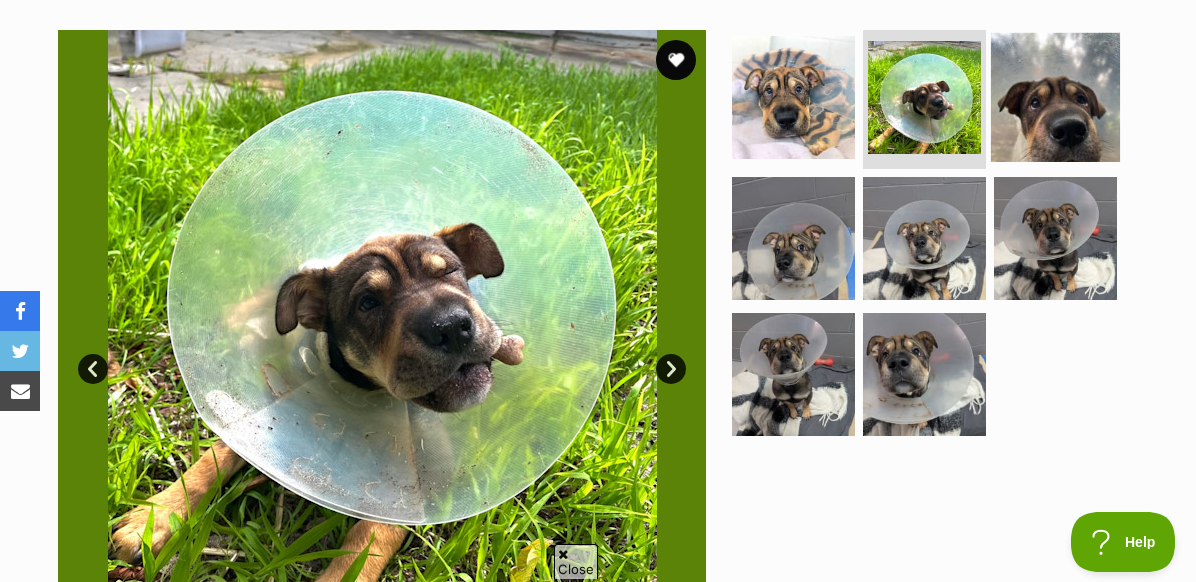 click at bounding box center [1055, 96] 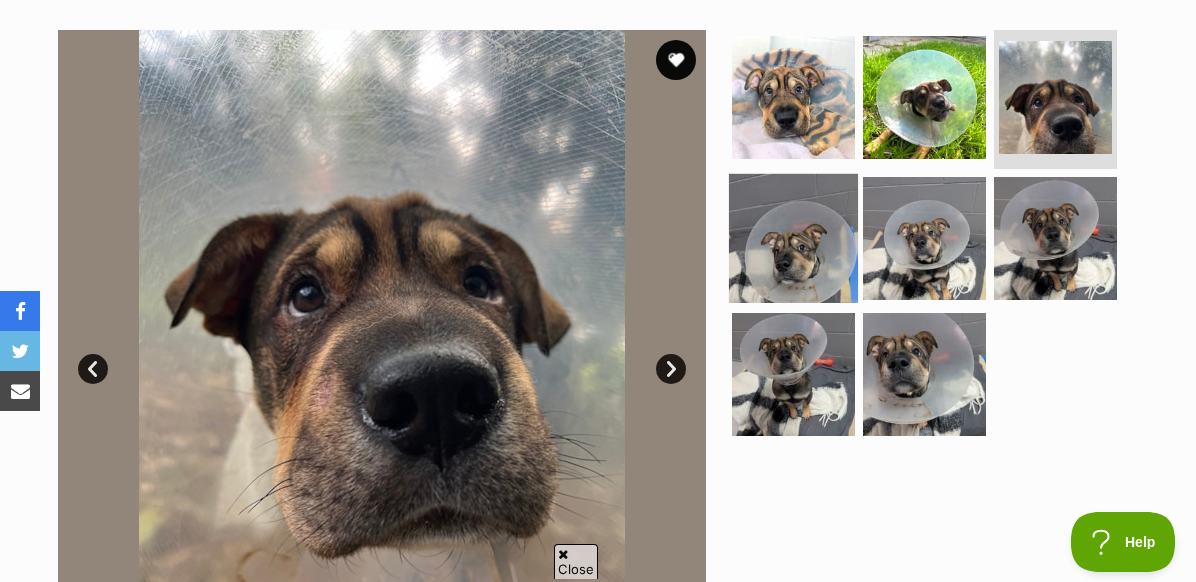 click at bounding box center (793, 238) 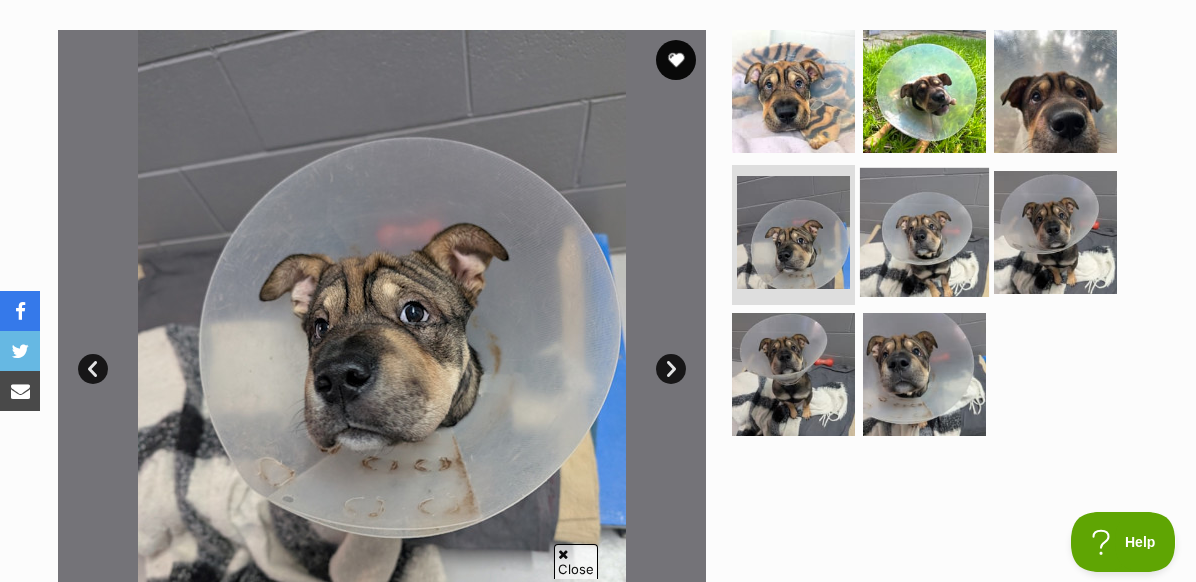 click at bounding box center [924, 232] 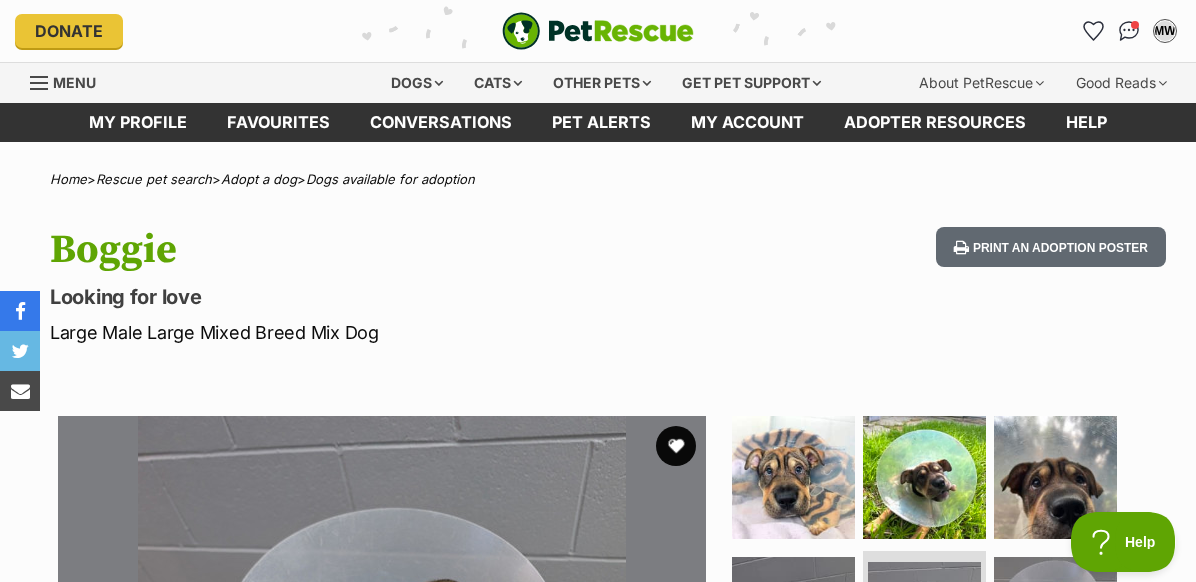 scroll, scrollTop: 0, scrollLeft: 0, axis: both 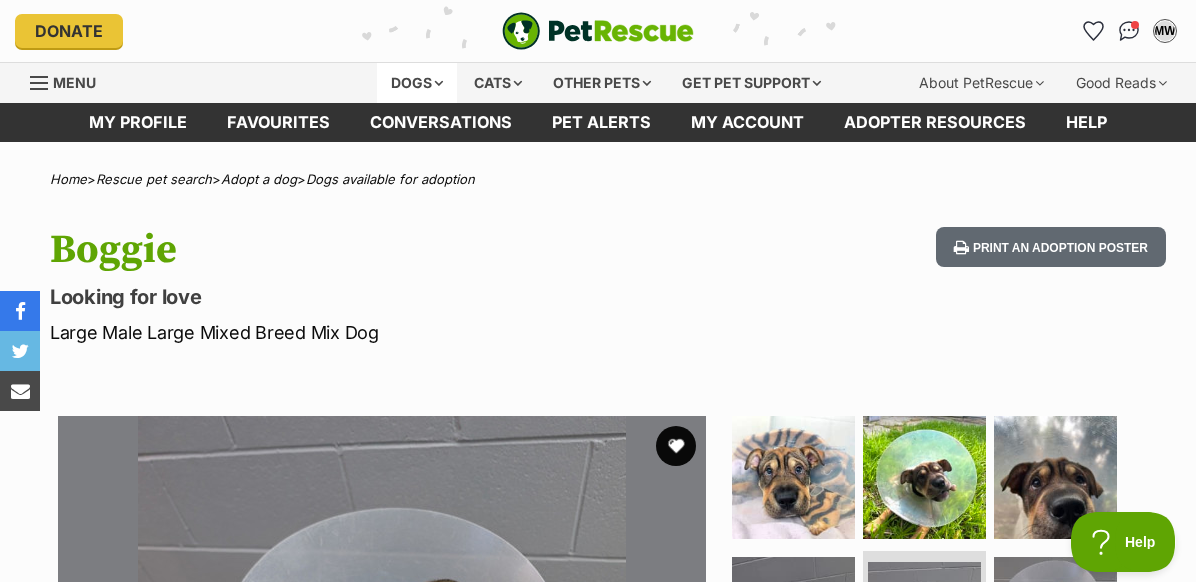 click on "Dogs" at bounding box center [417, 83] 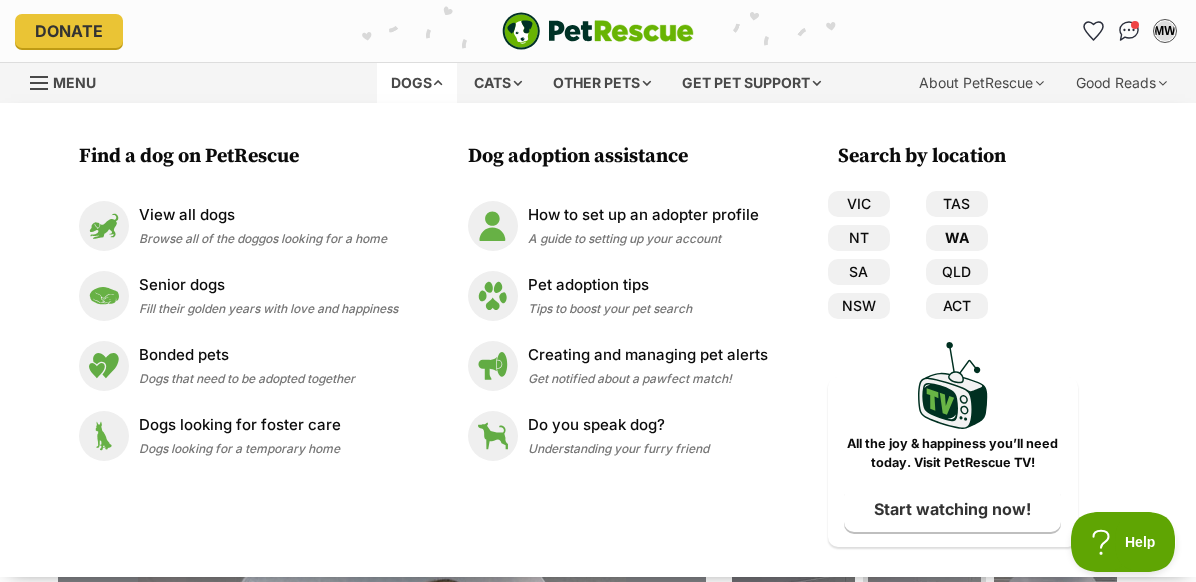 click on "WA" at bounding box center (957, 238) 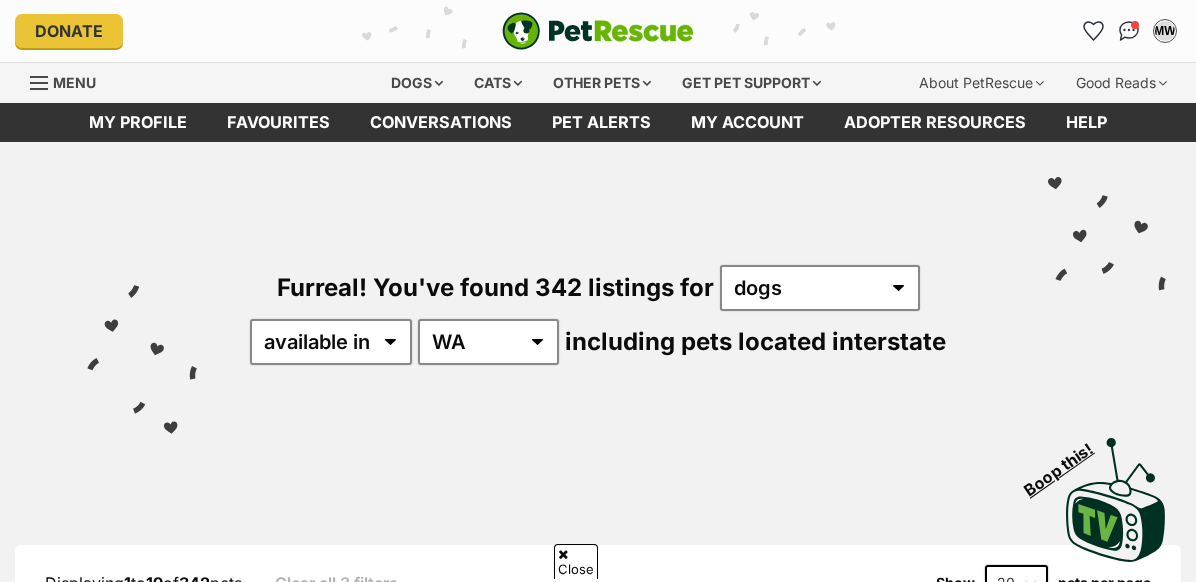 scroll, scrollTop: 264, scrollLeft: 0, axis: vertical 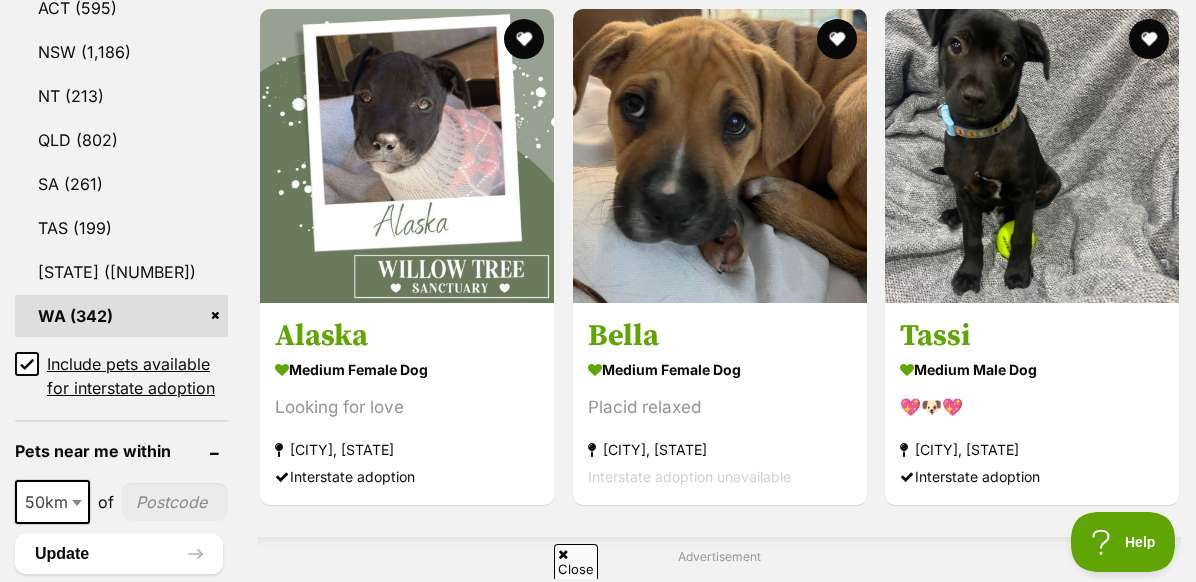 click 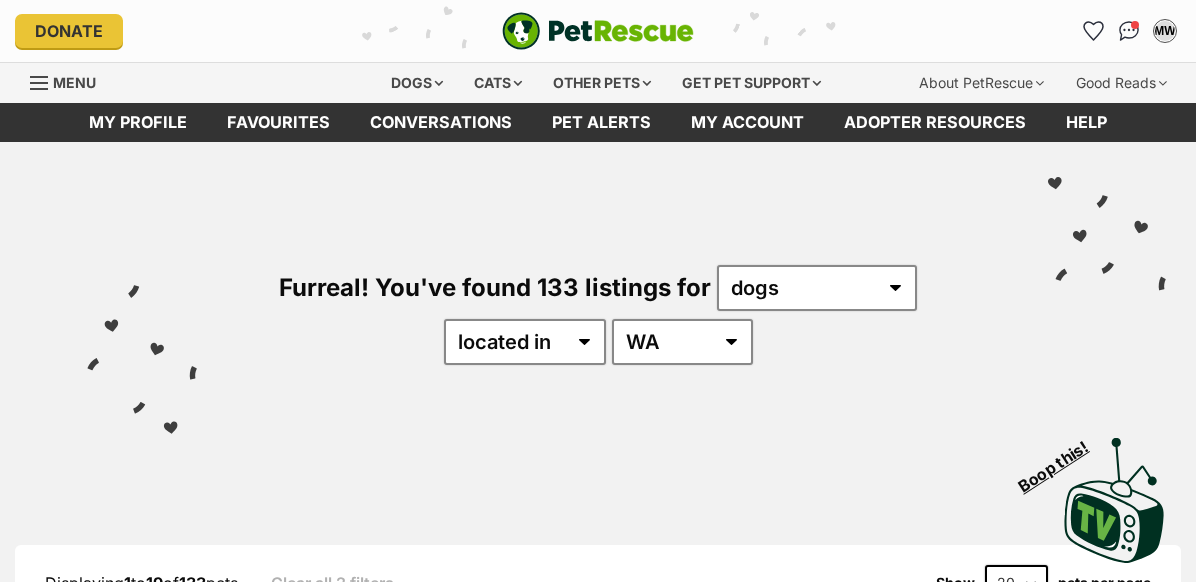 scroll, scrollTop: 0, scrollLeft: 0, axis: both 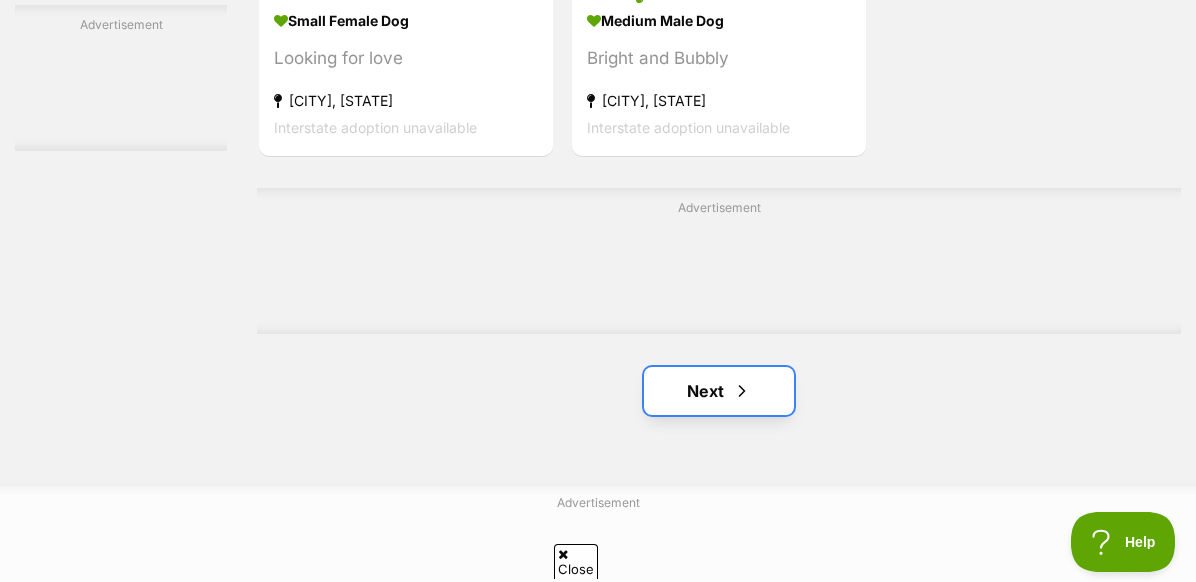 click on "Next" at bounding box center [719, 391] 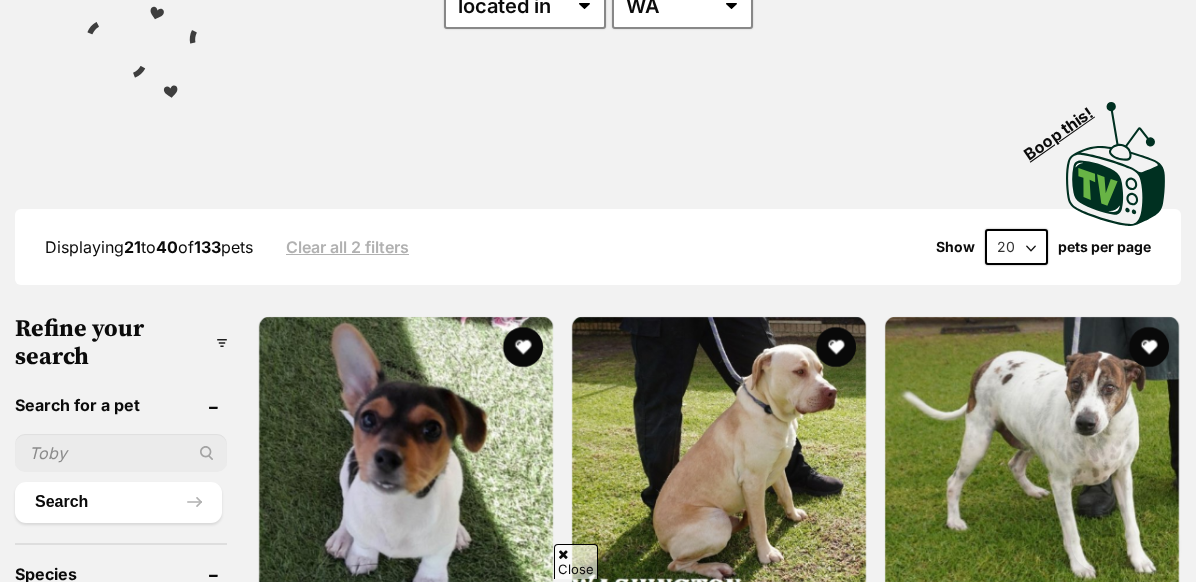 scroll, scrollTop: 0, scrollLeft: 0, axis: both 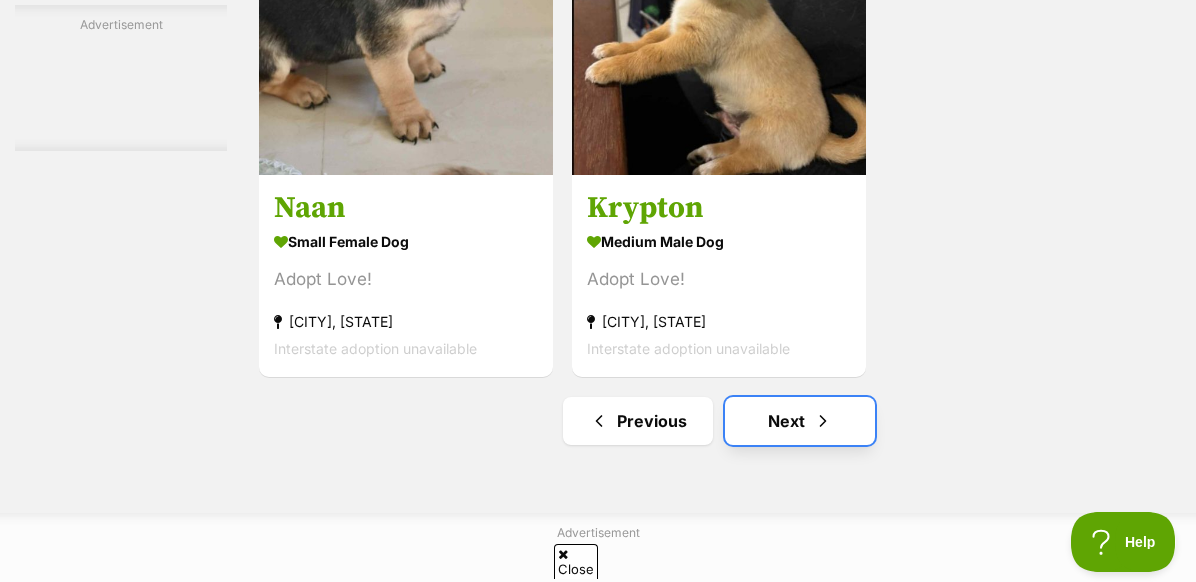 click on "Next" at bounding box center [800, 421] 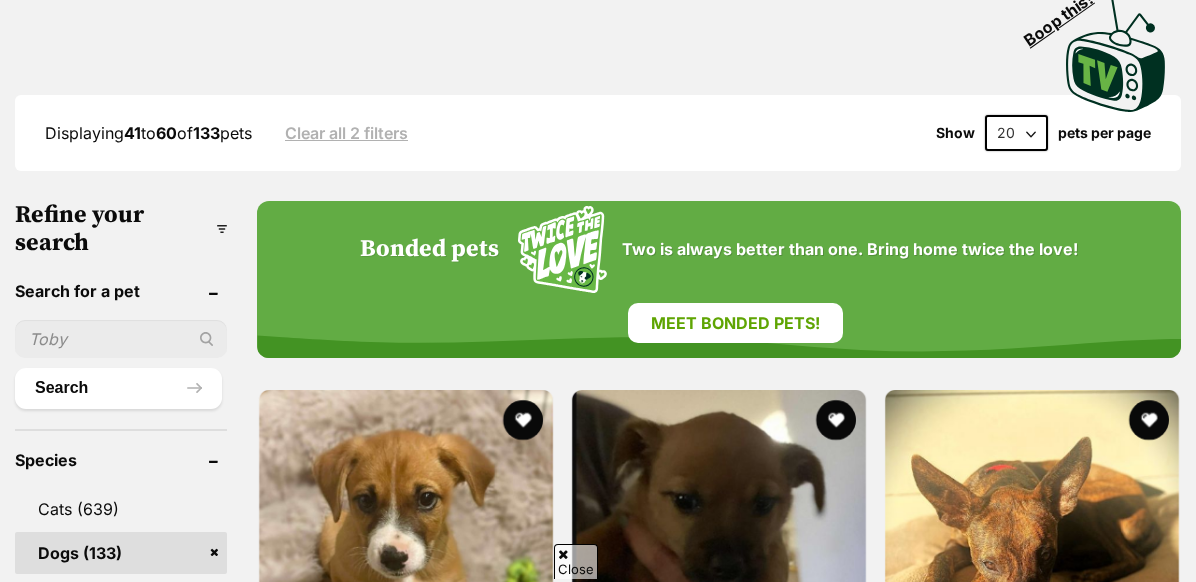 scroll, scrollTop: 0, scrollLeft: 0, axis: both 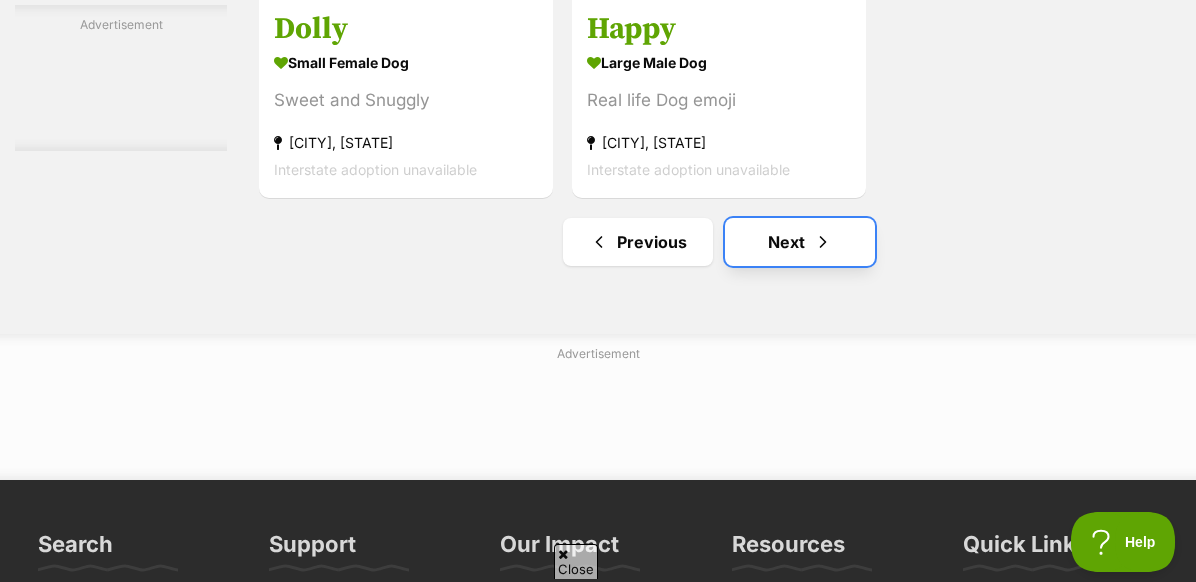 click on "Next" at bounding box center (800, 242) 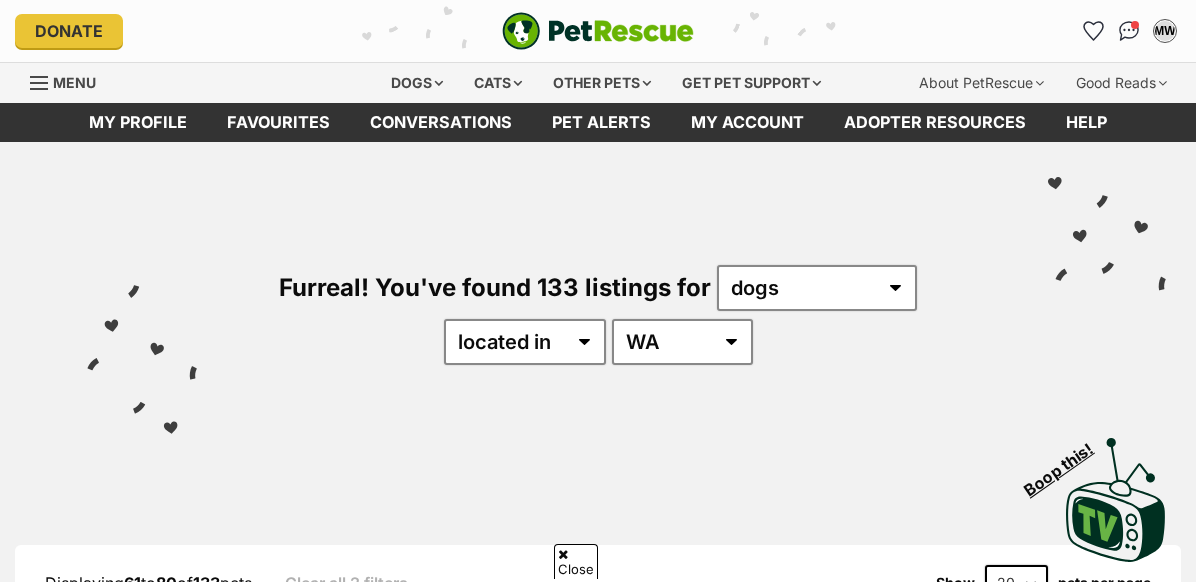 scroll, scrollTop: 290, scrollLeft: 0, axis: vertical 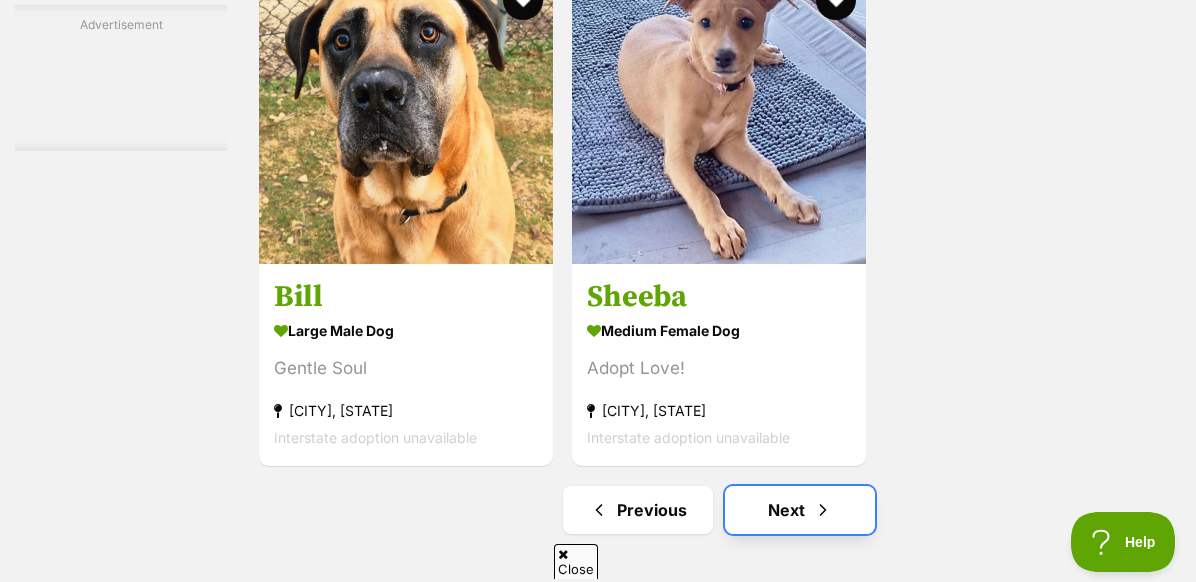 click at bounding box center [823, 510] 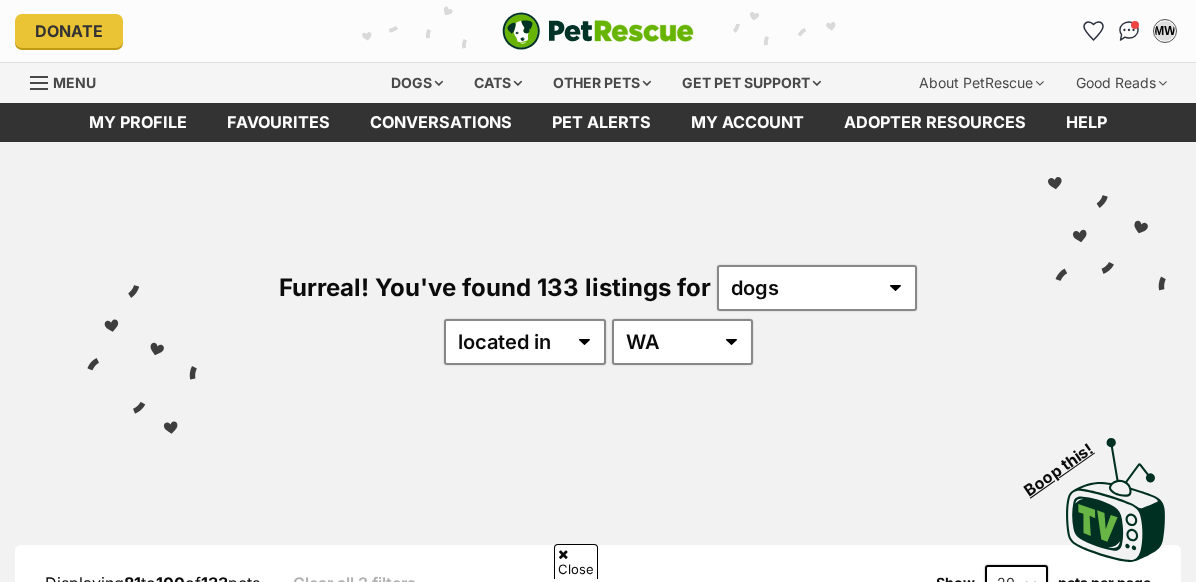 scroll, scrollTop: 375, scrollLeft: 0, axis: vertical 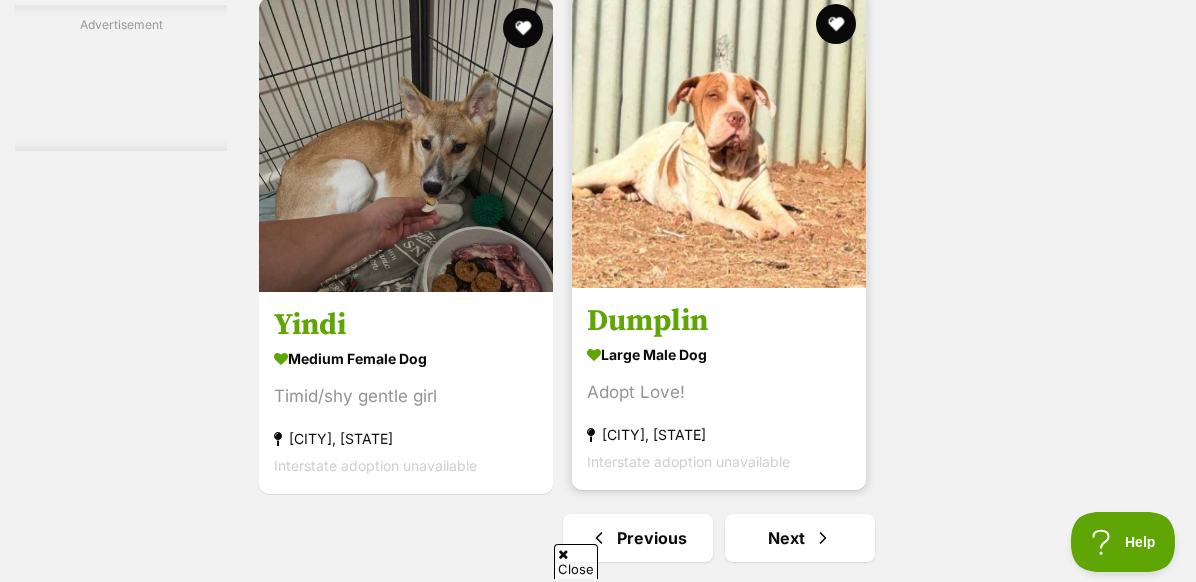 click on "Dumplin" at bounding box center [719, 321] 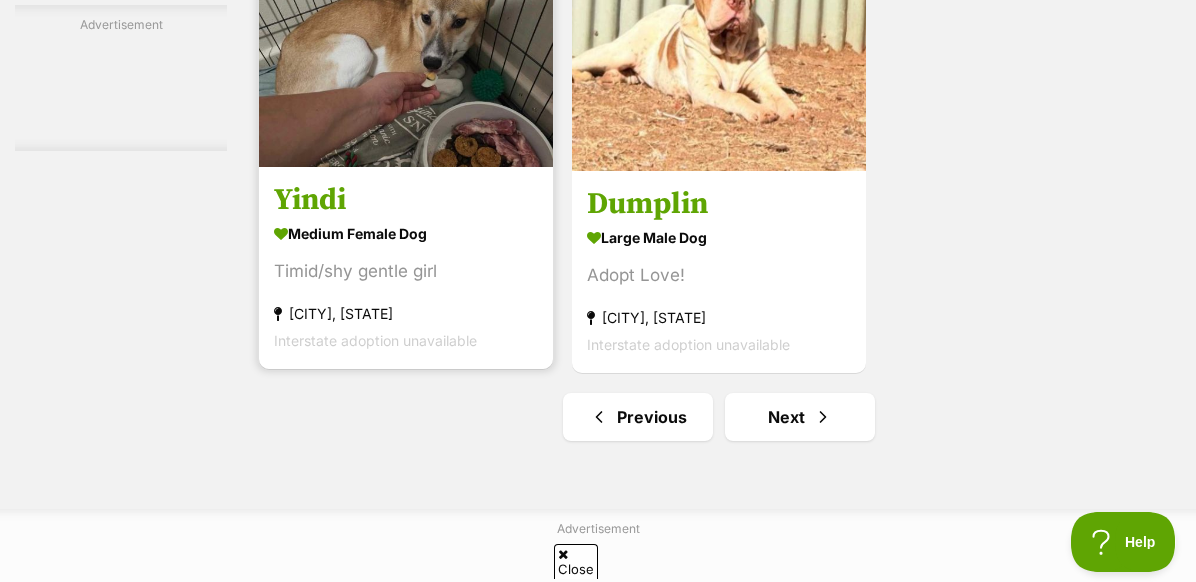scroll, scrollTop: 4439, scrollLeft: 0, axis: vertical 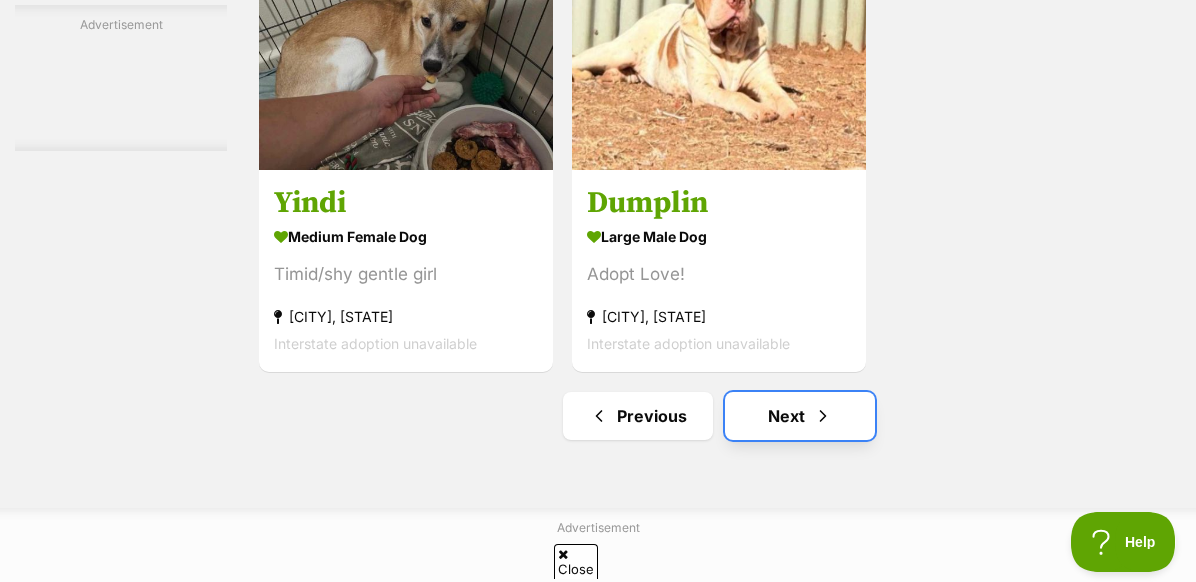 click on "Next" at bounding box center [800, 416] 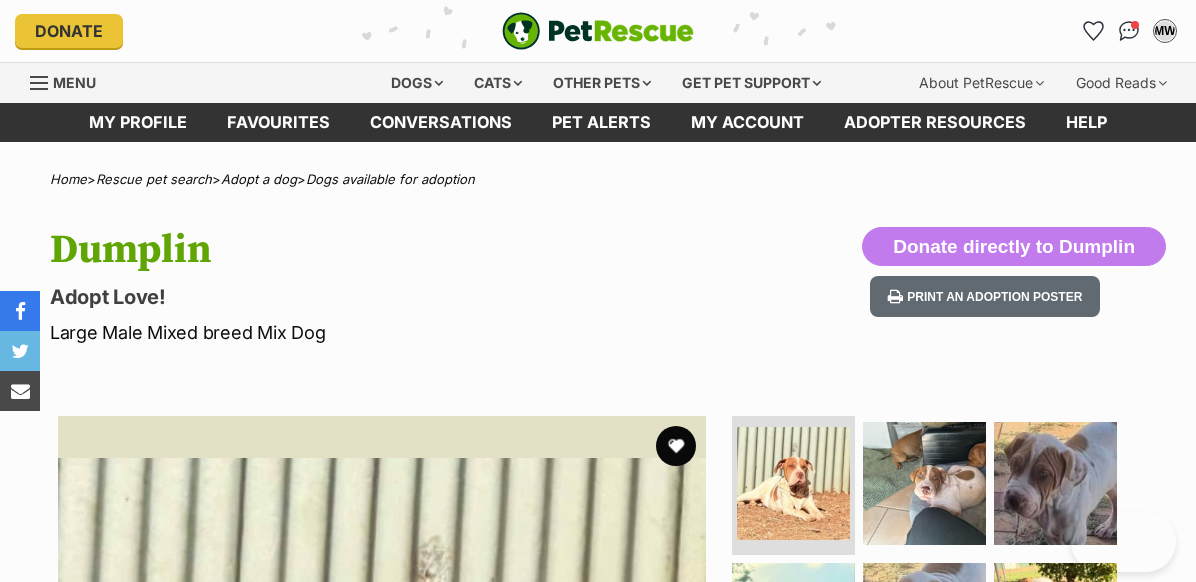 scroll, scrollTop: 0, scrollLeft: 0, axis: both 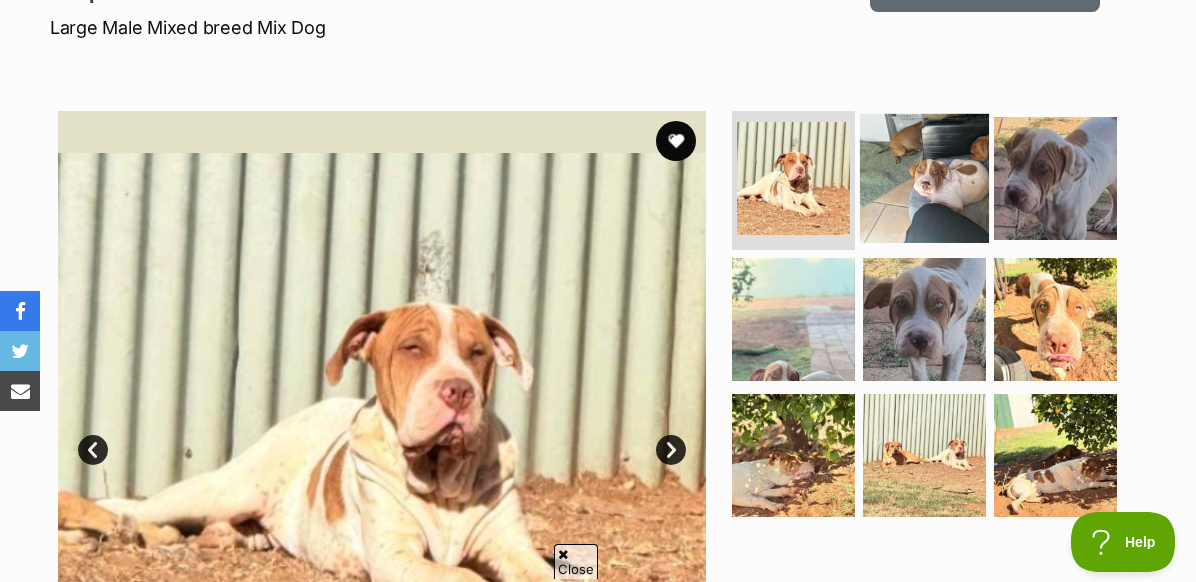 click at bounding box center [924, 177] 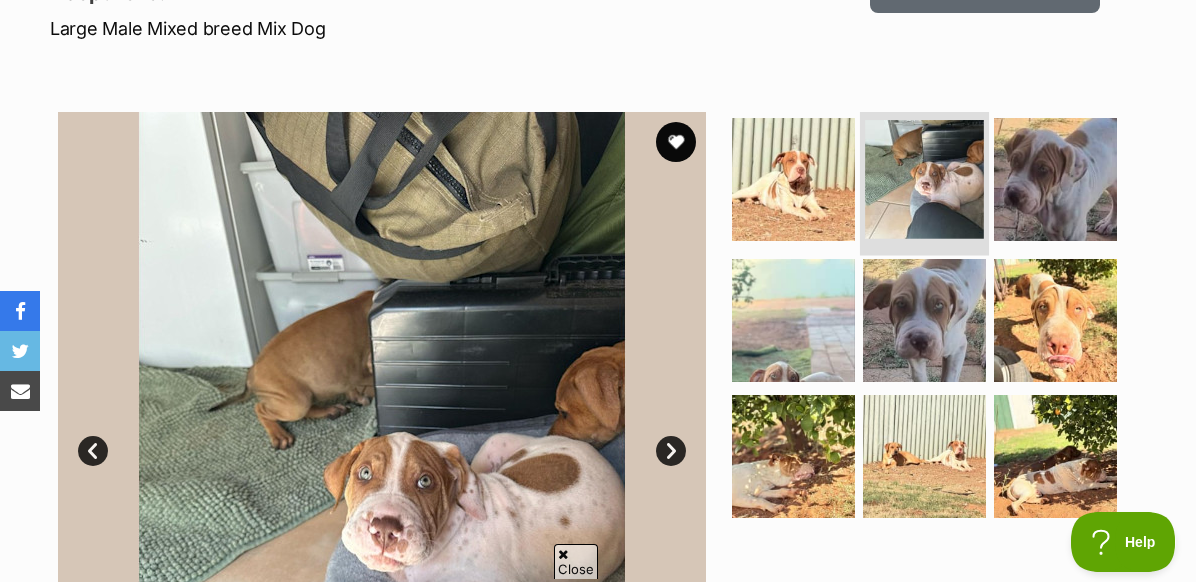 scroll, scrollTop: 296, scrollLeft: 0, axis: vertical 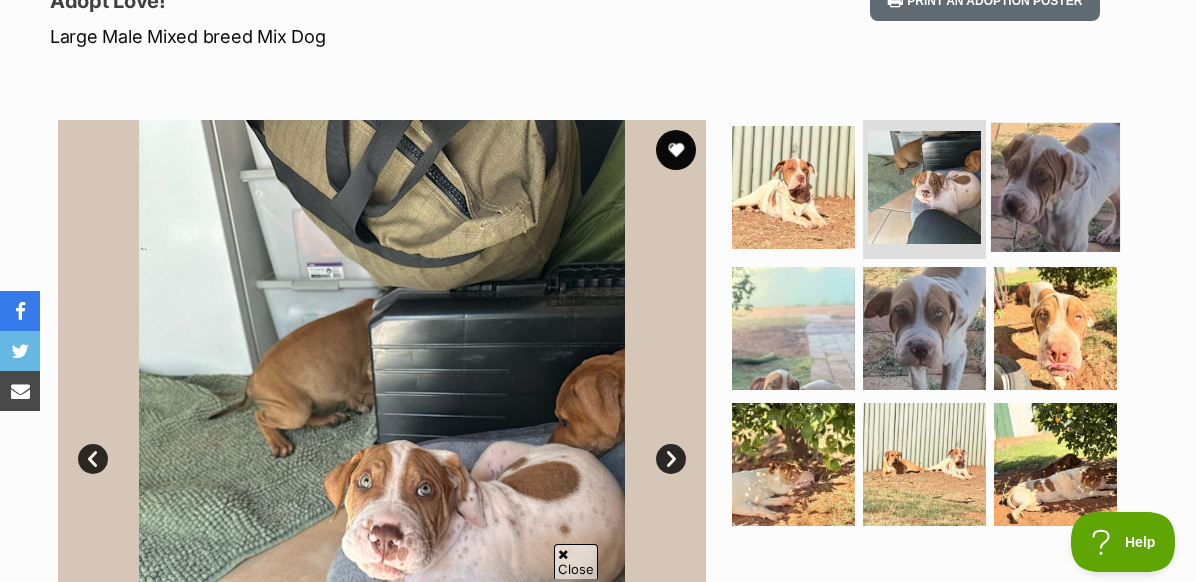click at bounding box center [1055, 186] 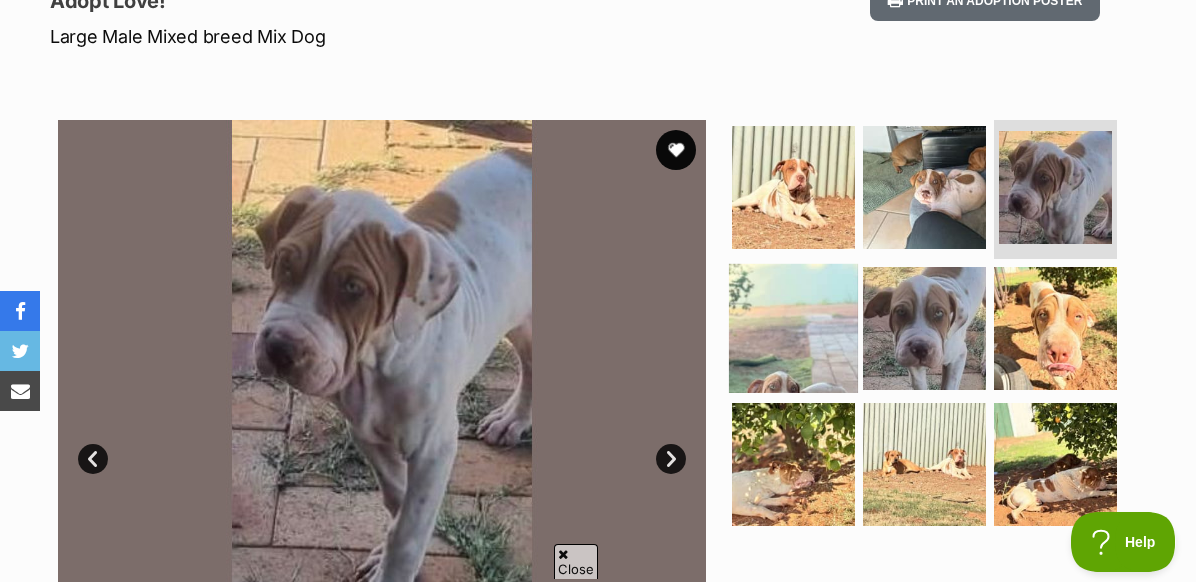 click at bounding box center (793, 328) 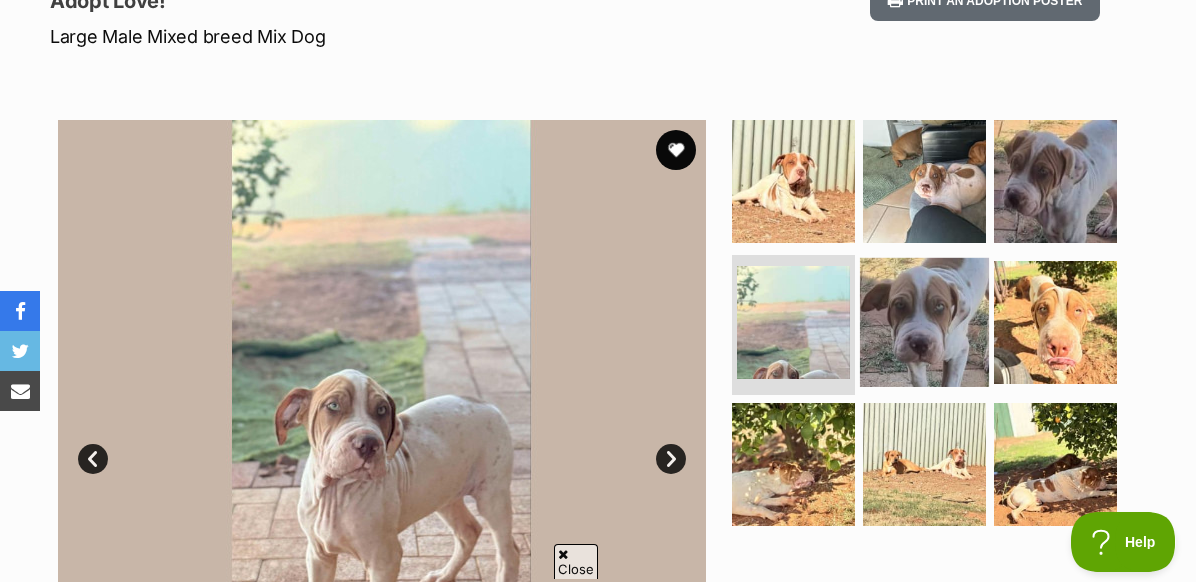 click at bounding box center [924, 322] 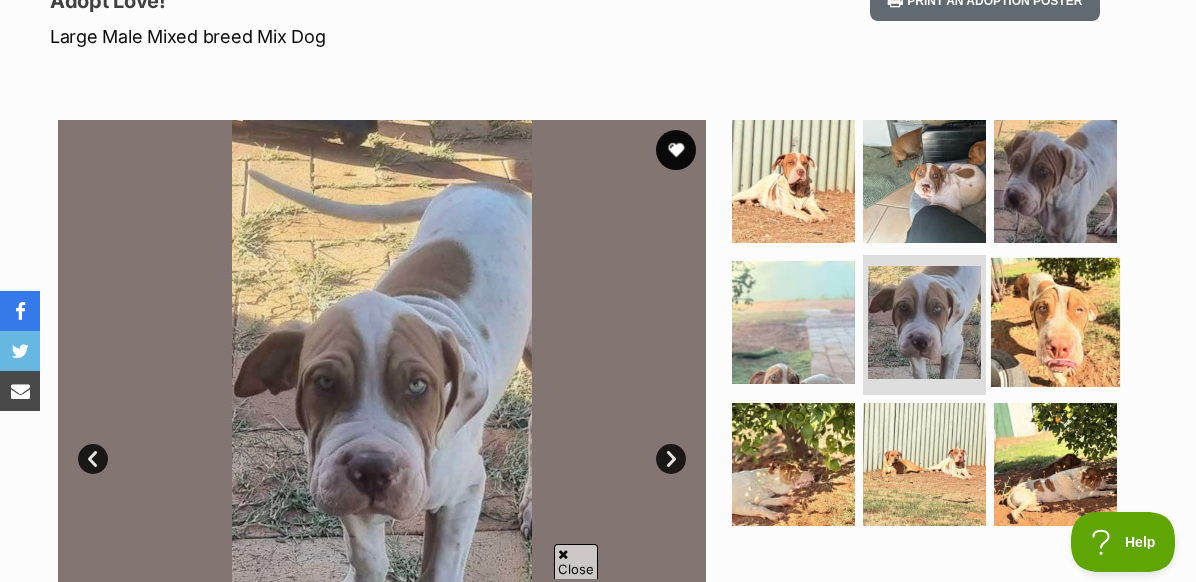 click at bounding box center [1055, 322] 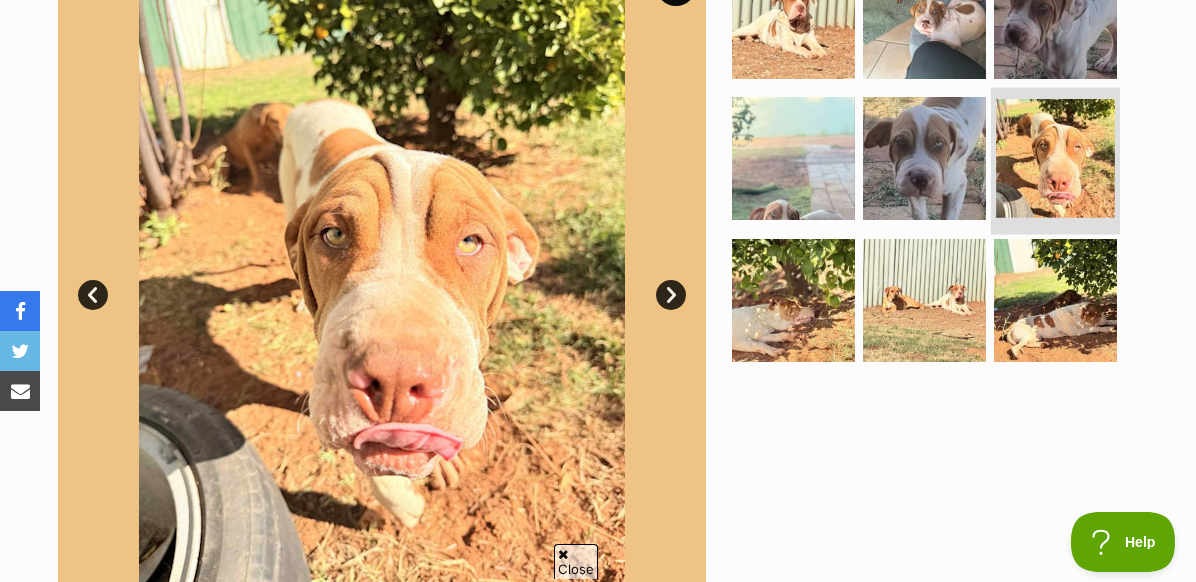 scroll, scrollTop: 456, scrollLeft: 0, axis: vertical 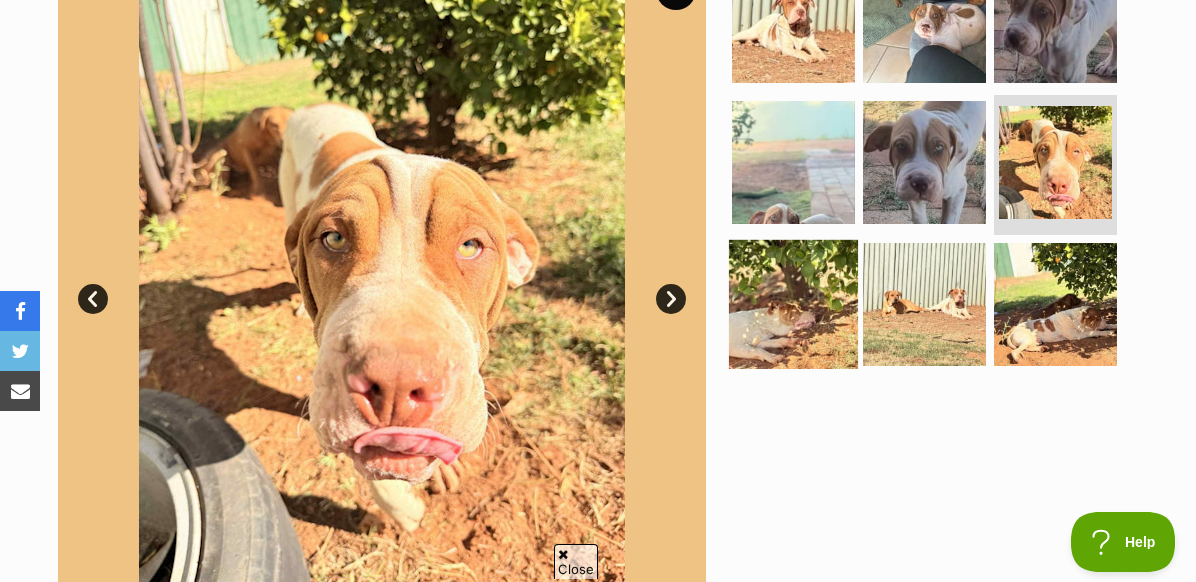 click at bounding box center (793, 304) 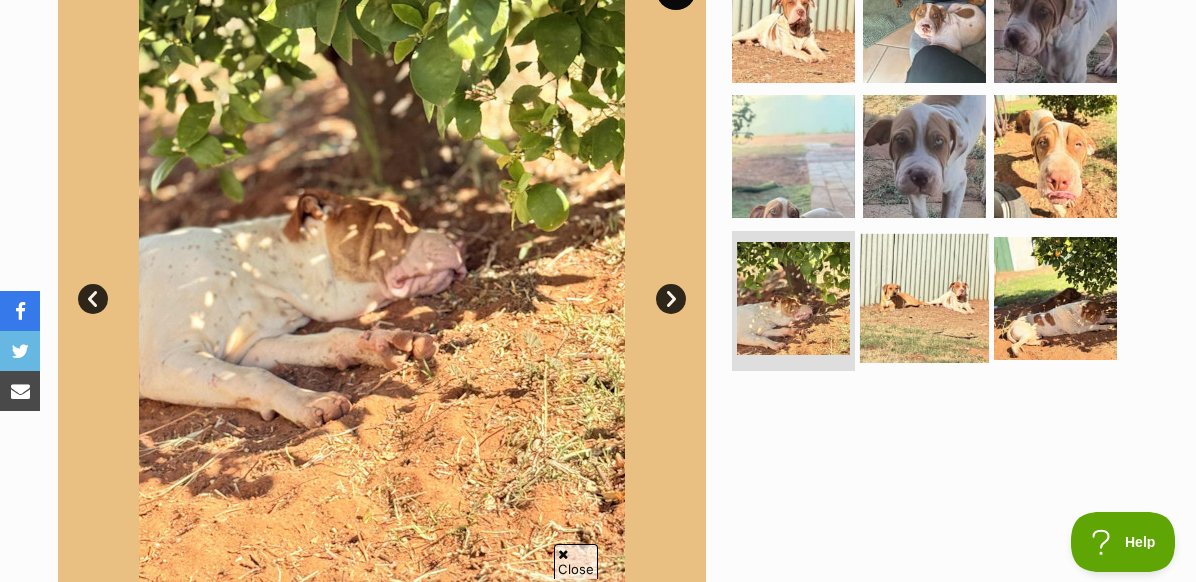 click at bounding box center [924, 298] 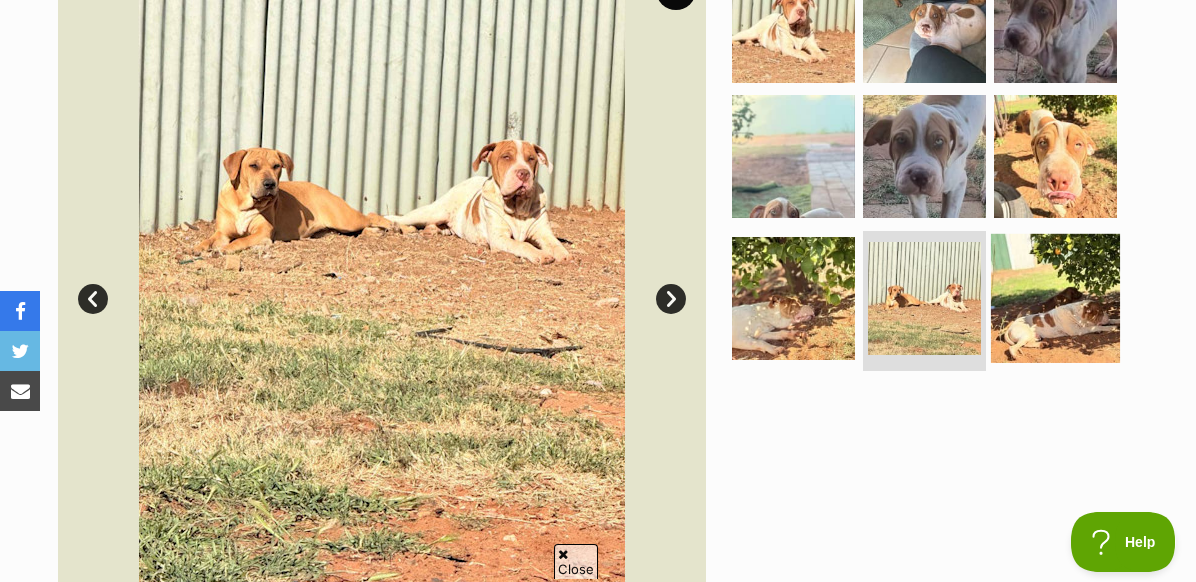 click at bounding box center (1055, 298) 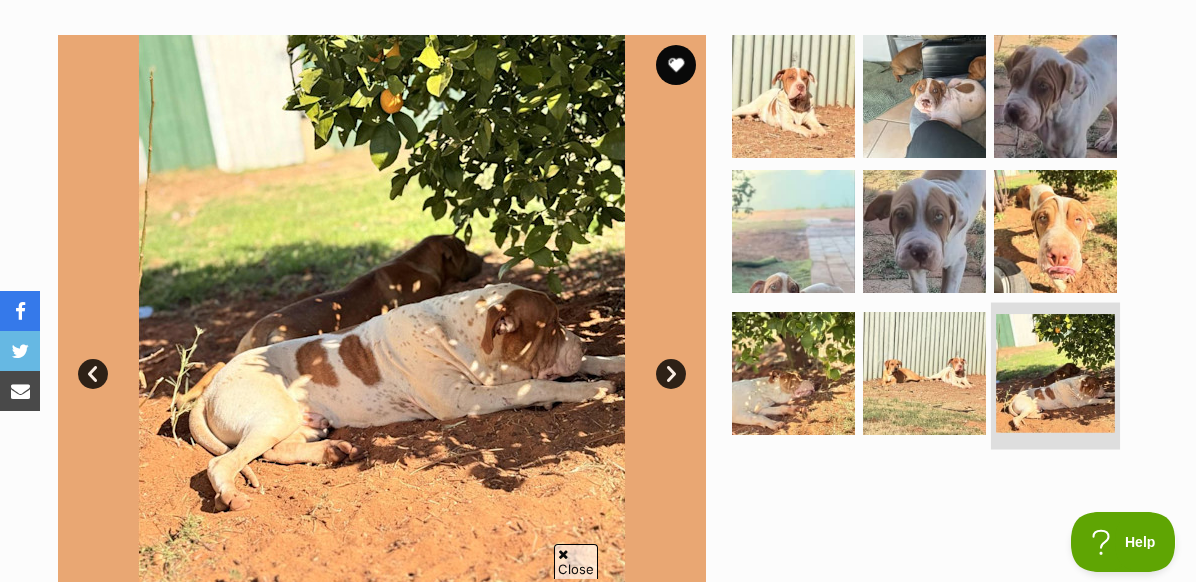 scroll, scrollTop: 365, scrollLeft: 0, axis: vertical 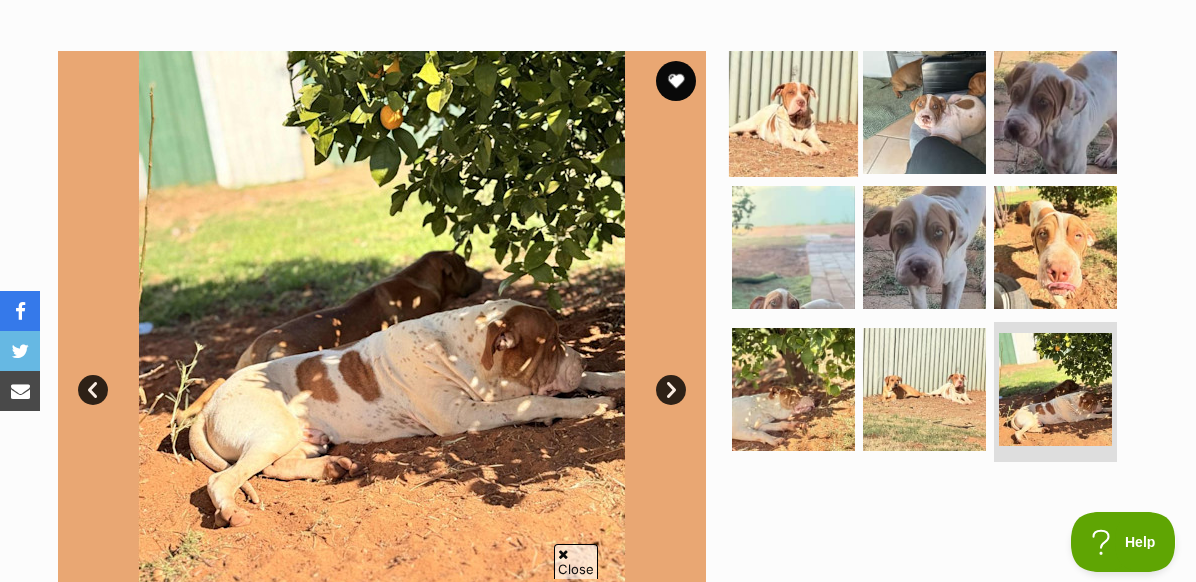 click at bounding box center (793, 111) 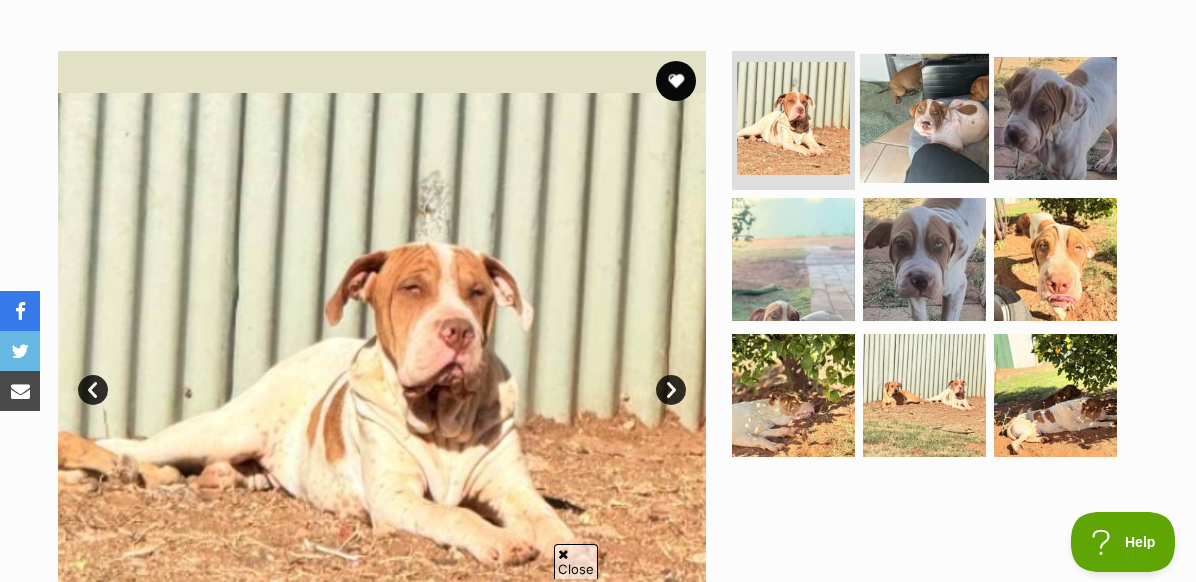 click at bounding box center [924, 117] 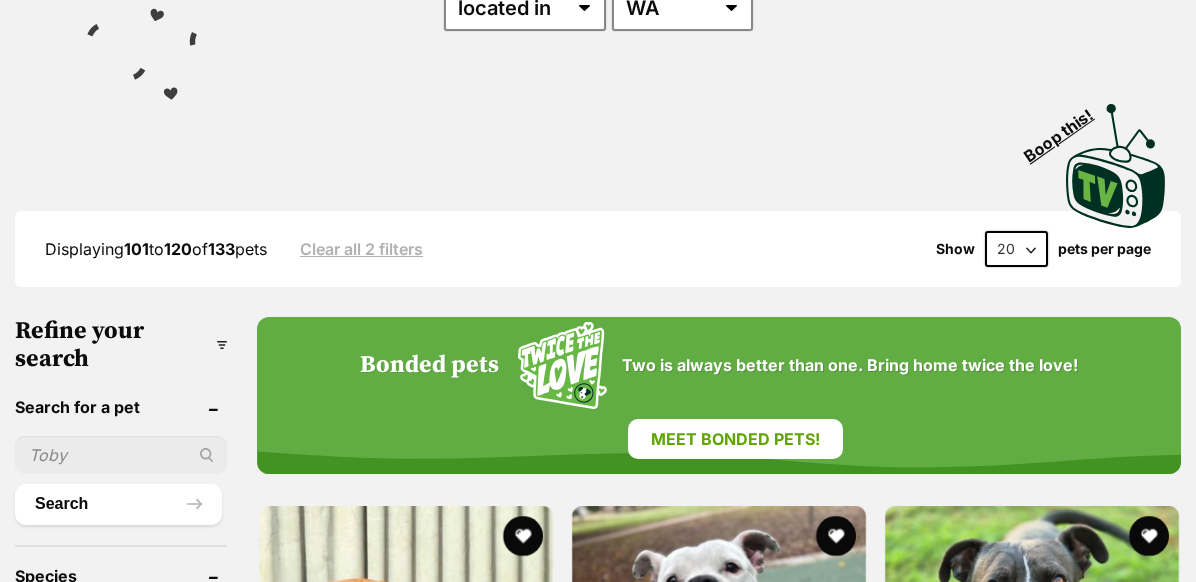 scroll, scrollTop: 0, scrollLeft: 0, axis: both 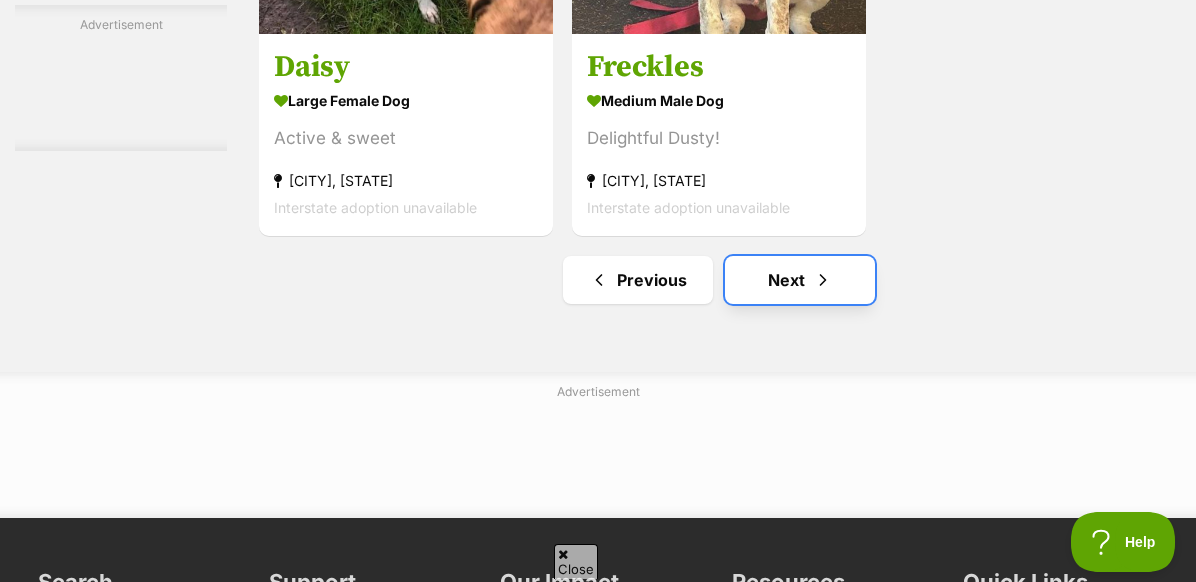 click on "Next" at bounding box center (800, 280) 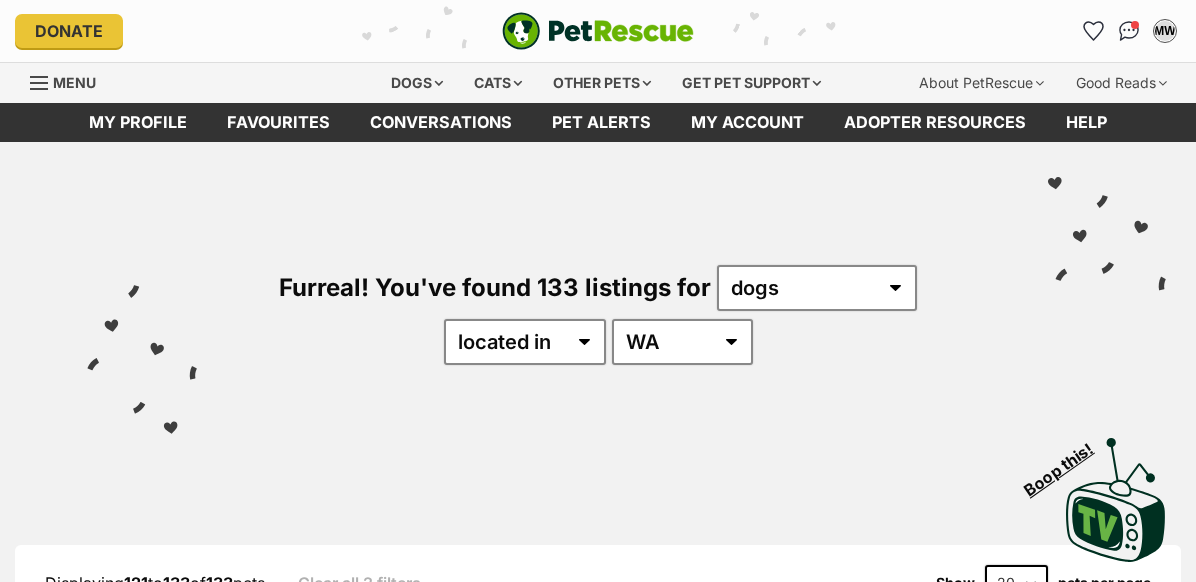 scroll, scrollTop: 0, scrollLeft: 0, axis: both 